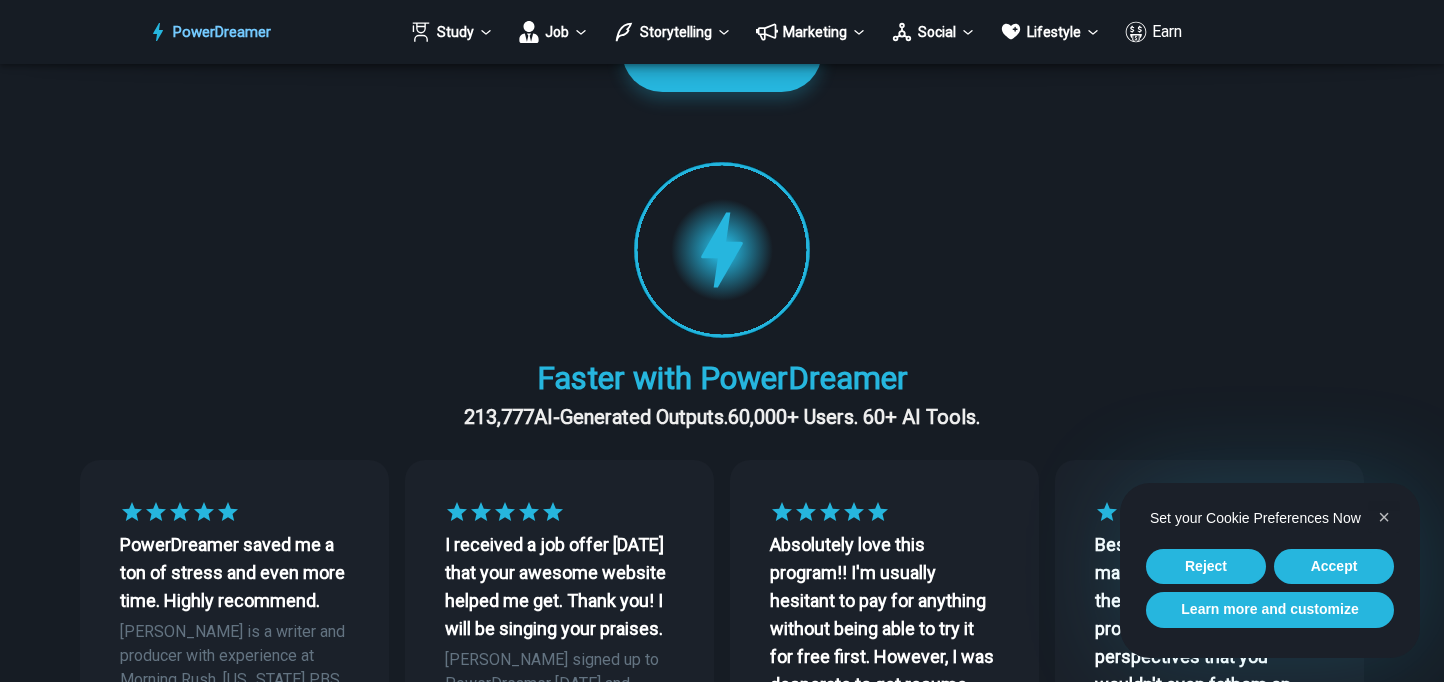scroll, scrollTop: 0, scrollLeft: 0, axis: both 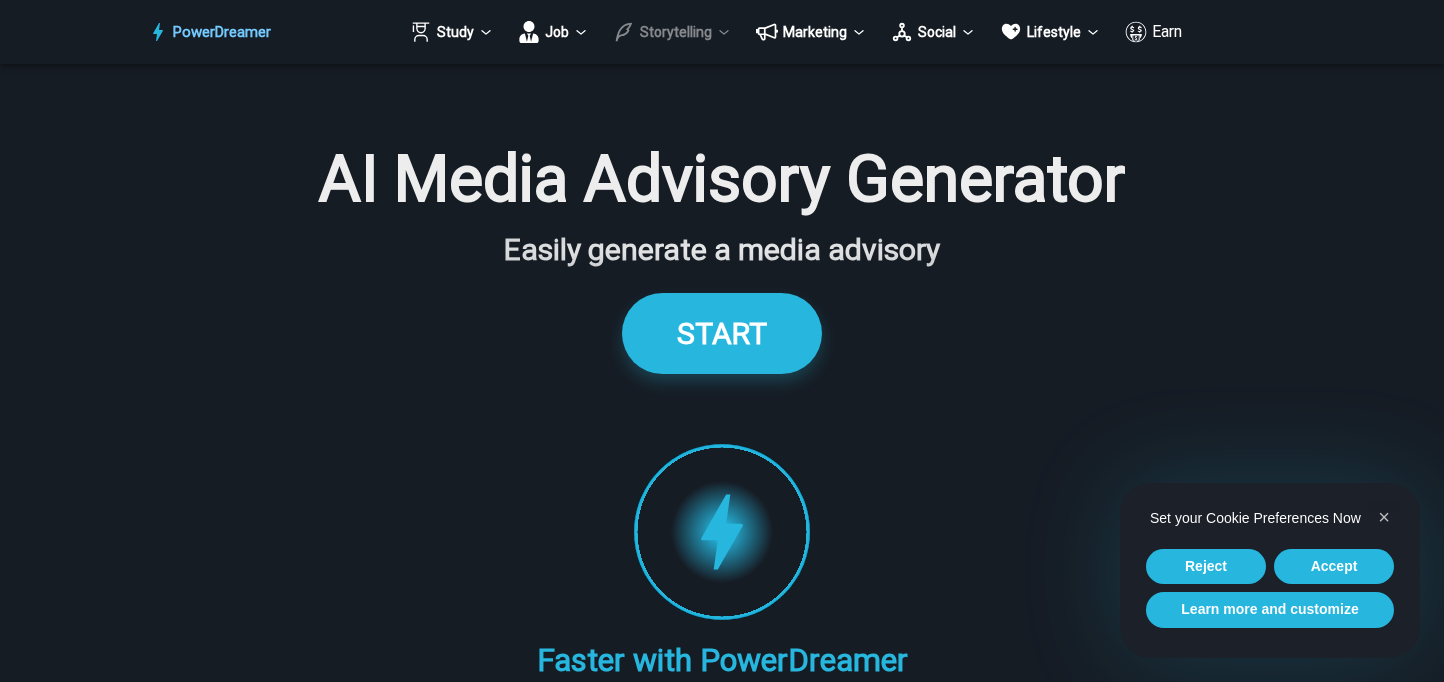 click on "Storytelling" at bounding box center (672, 32) 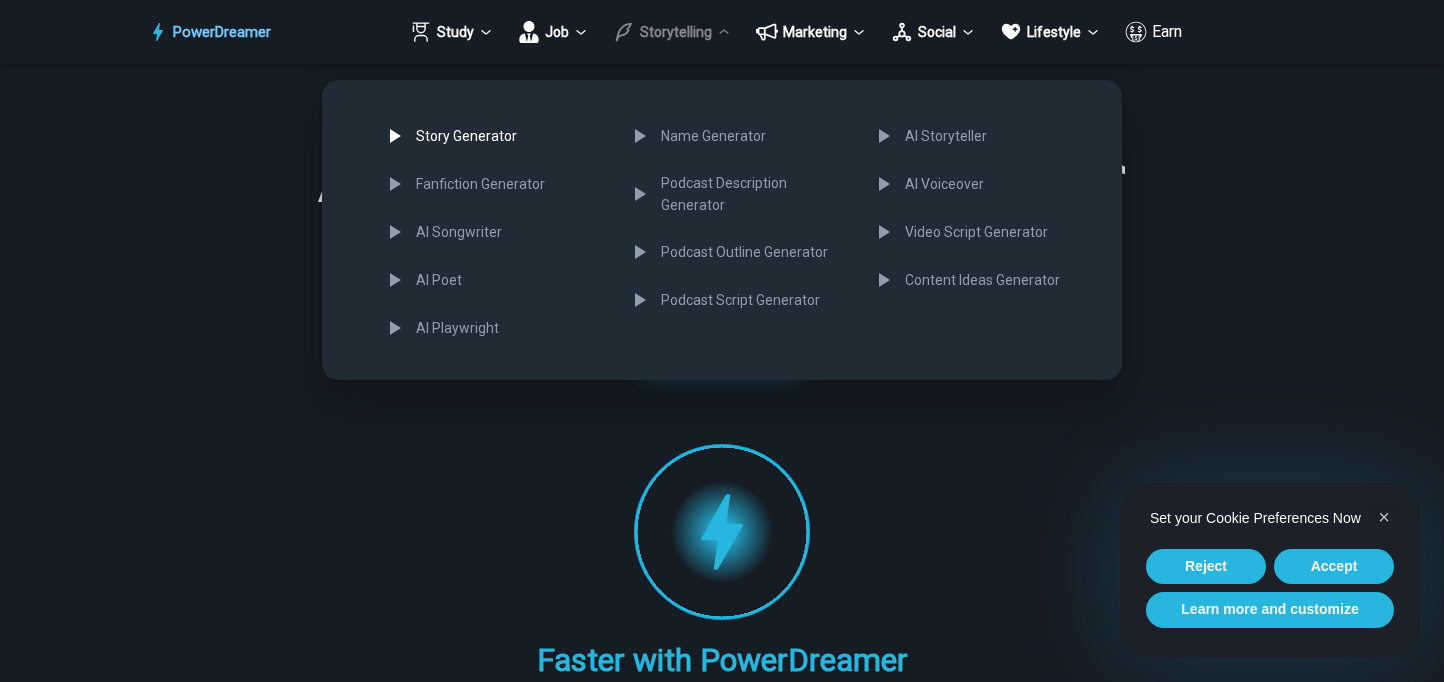 click 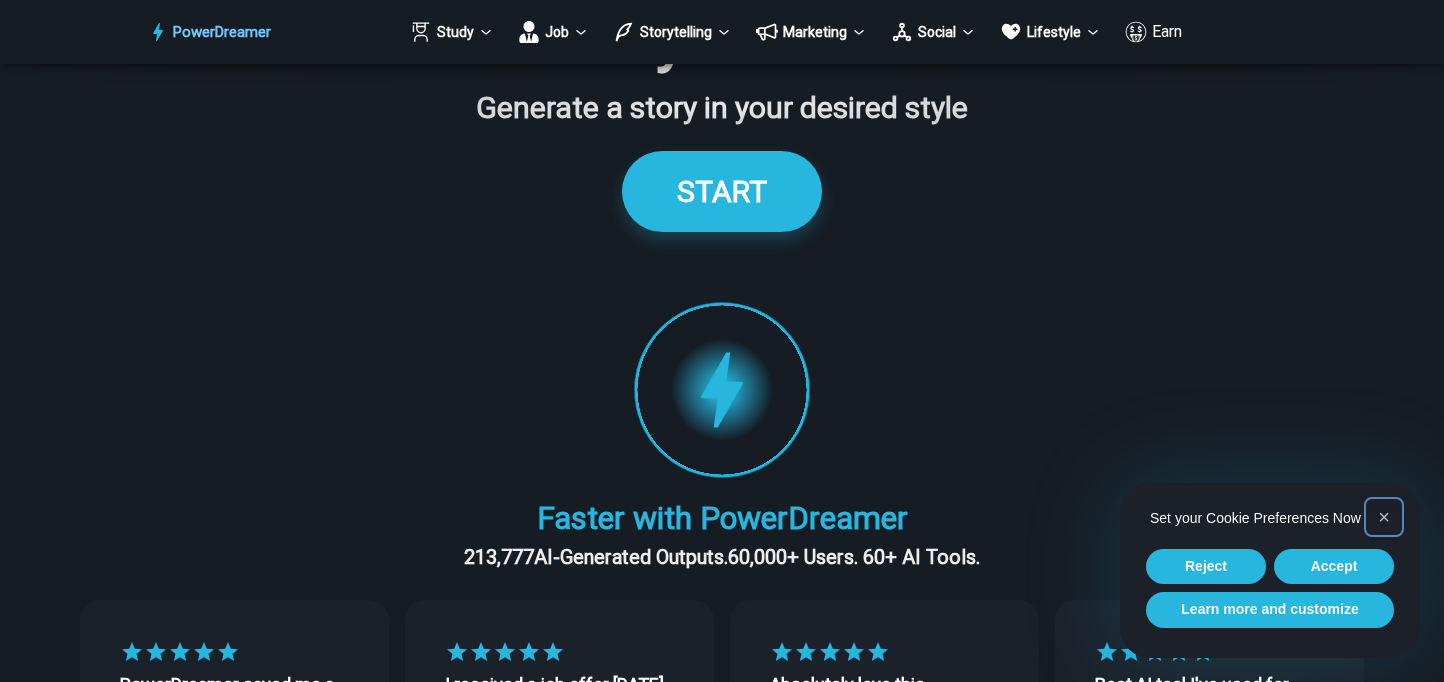 scroll, scrollTop: 0, scrollLeft: 0, axis: both 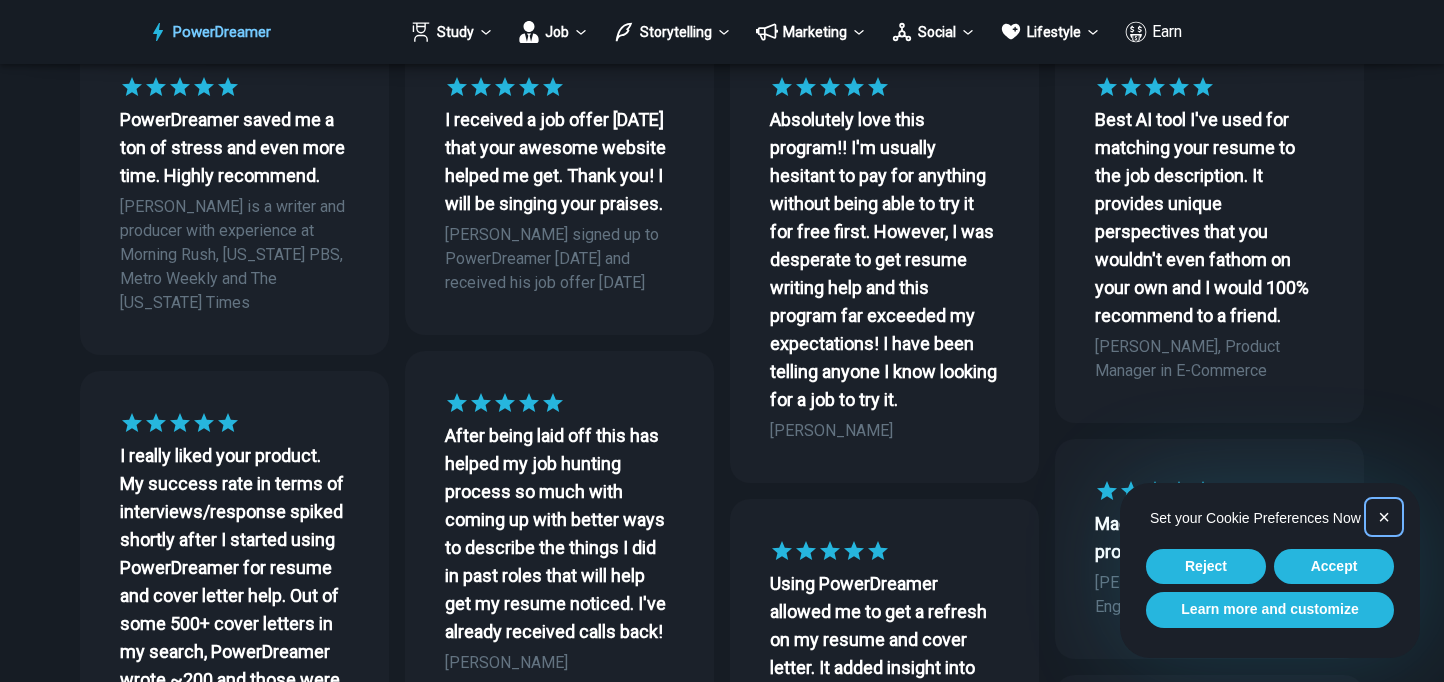 click on "×" at bounding box center [1384, 517] 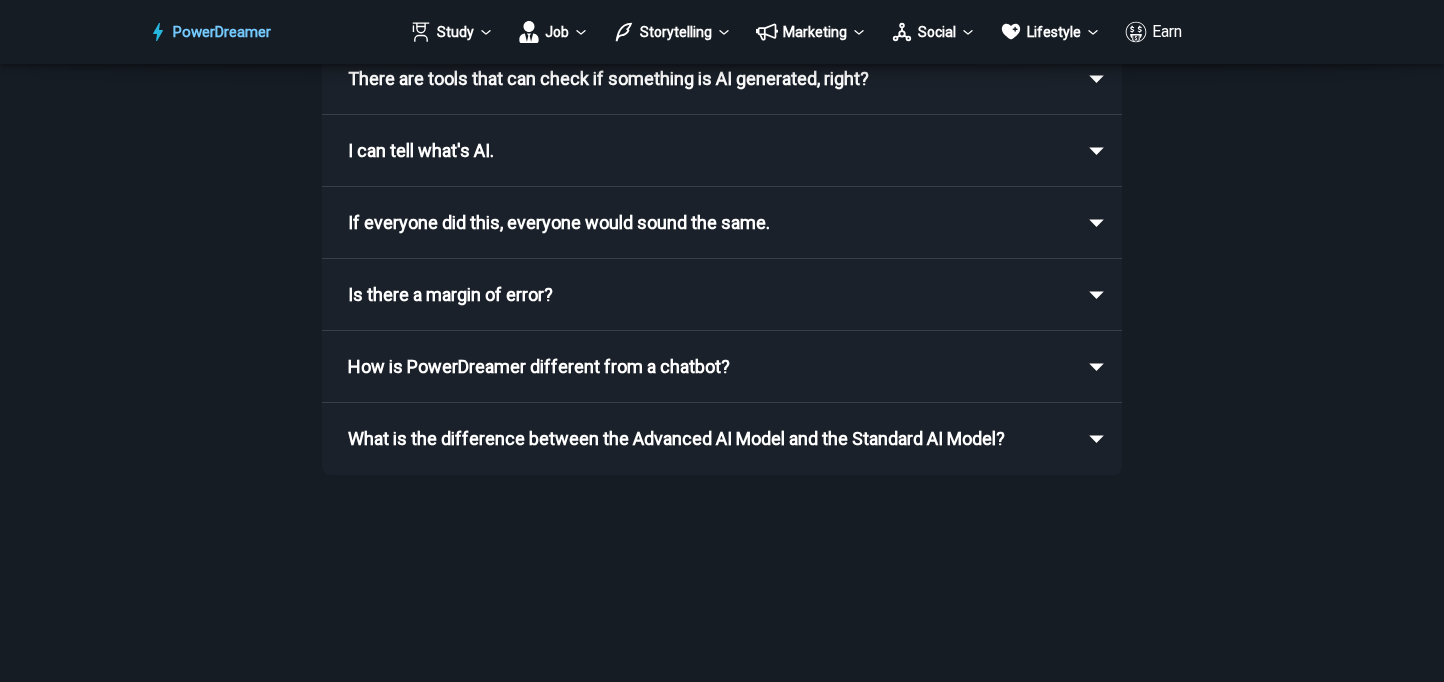 scroll, scrollTop: 3578, scrollLeft: 0, axis: vertical 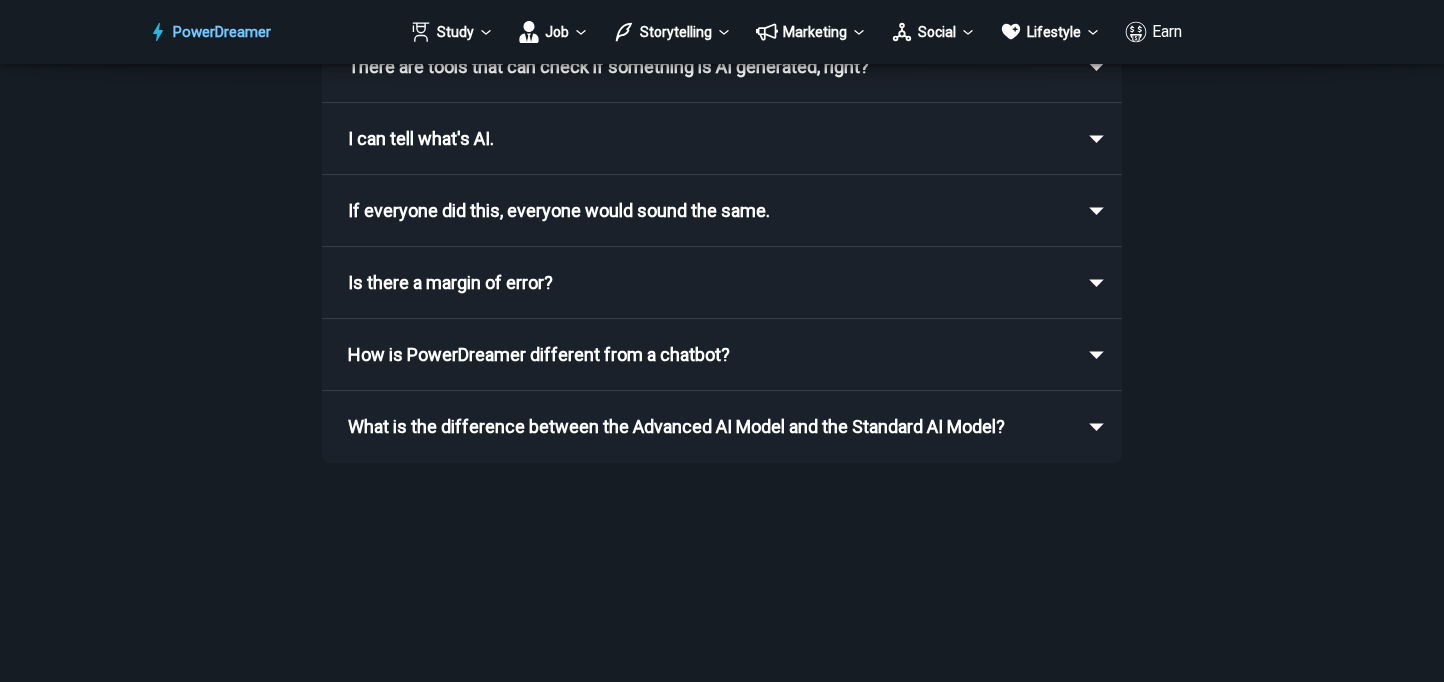 click 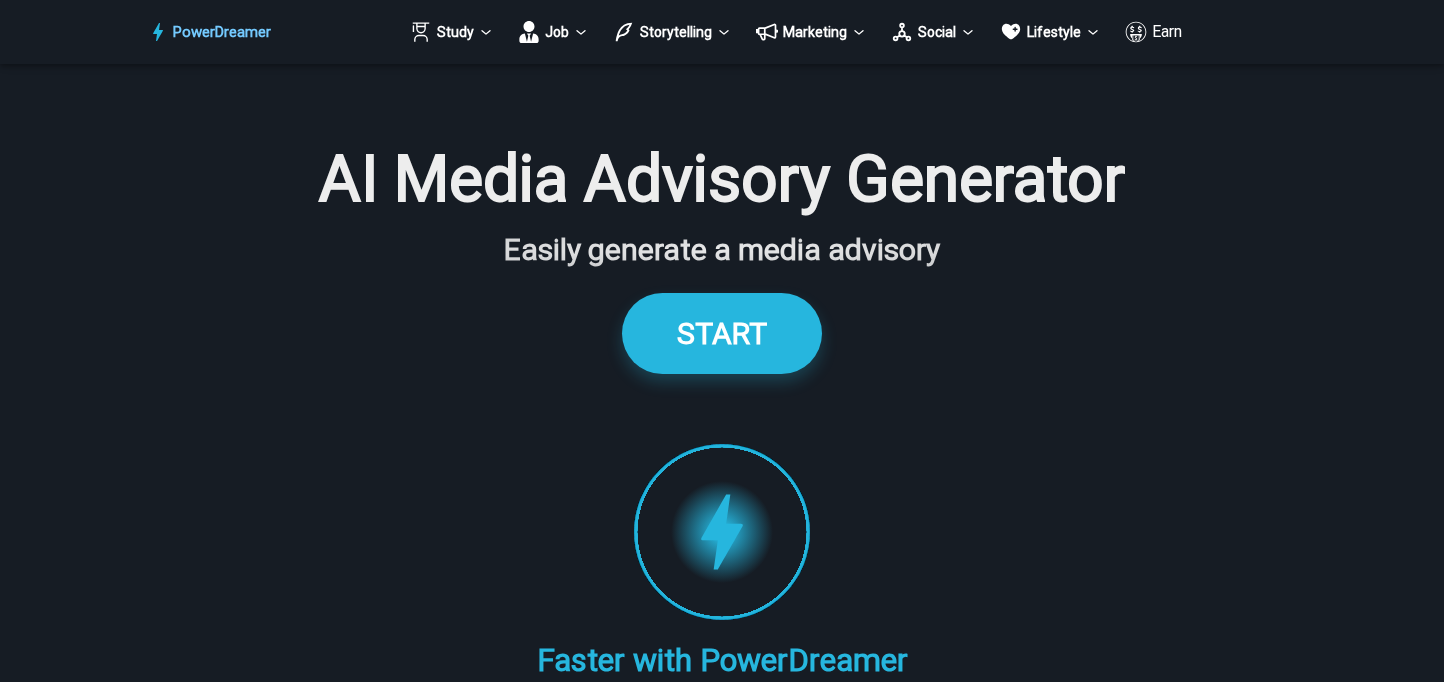 scroll, scrollTop: 7, scrollLeft: 0, axis: vertical 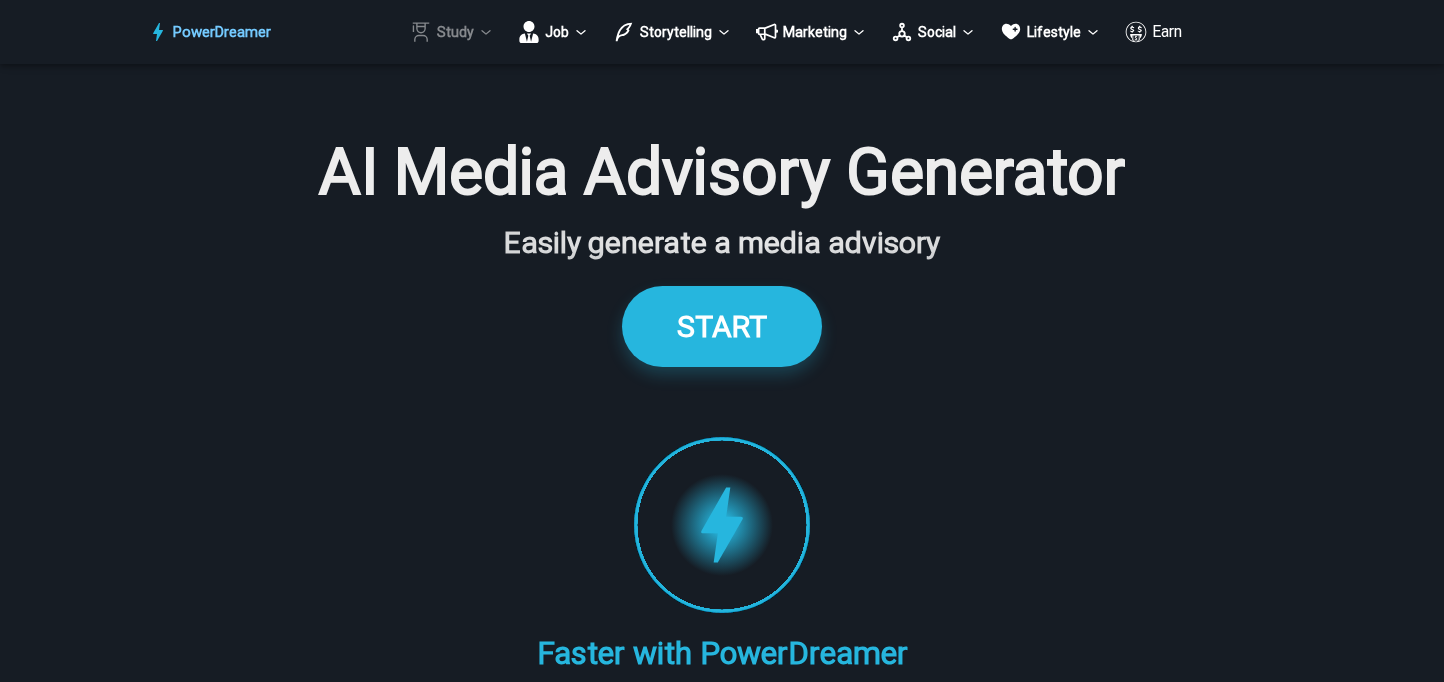 click on "Study" at bounding box center (452, 32) 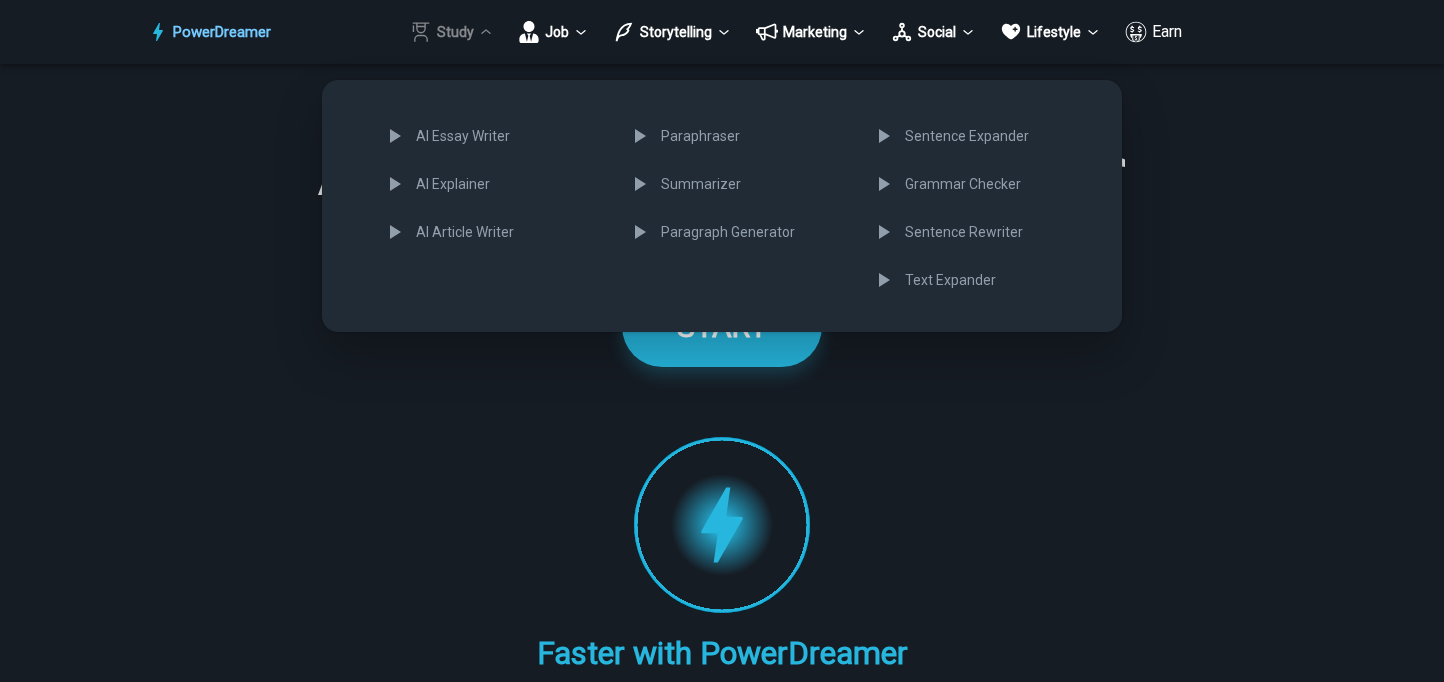 click at bounding box center [722, 341] 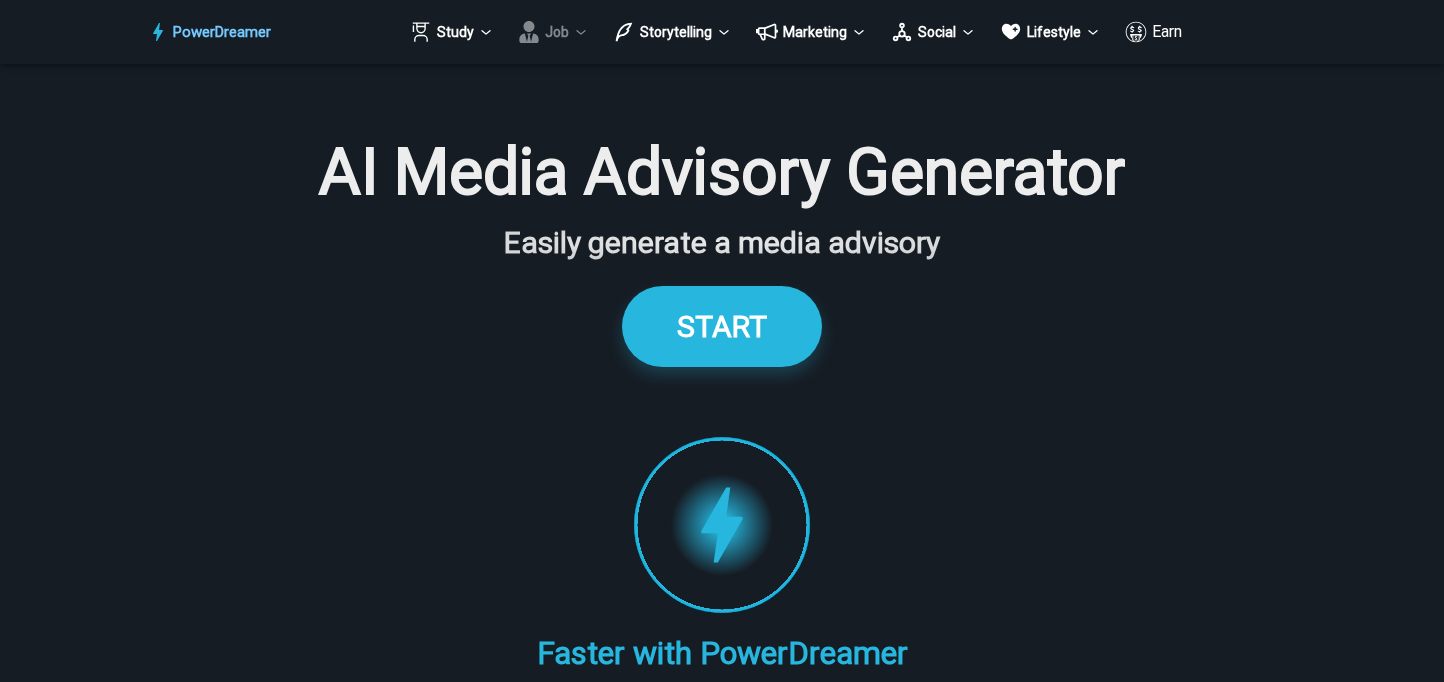 click 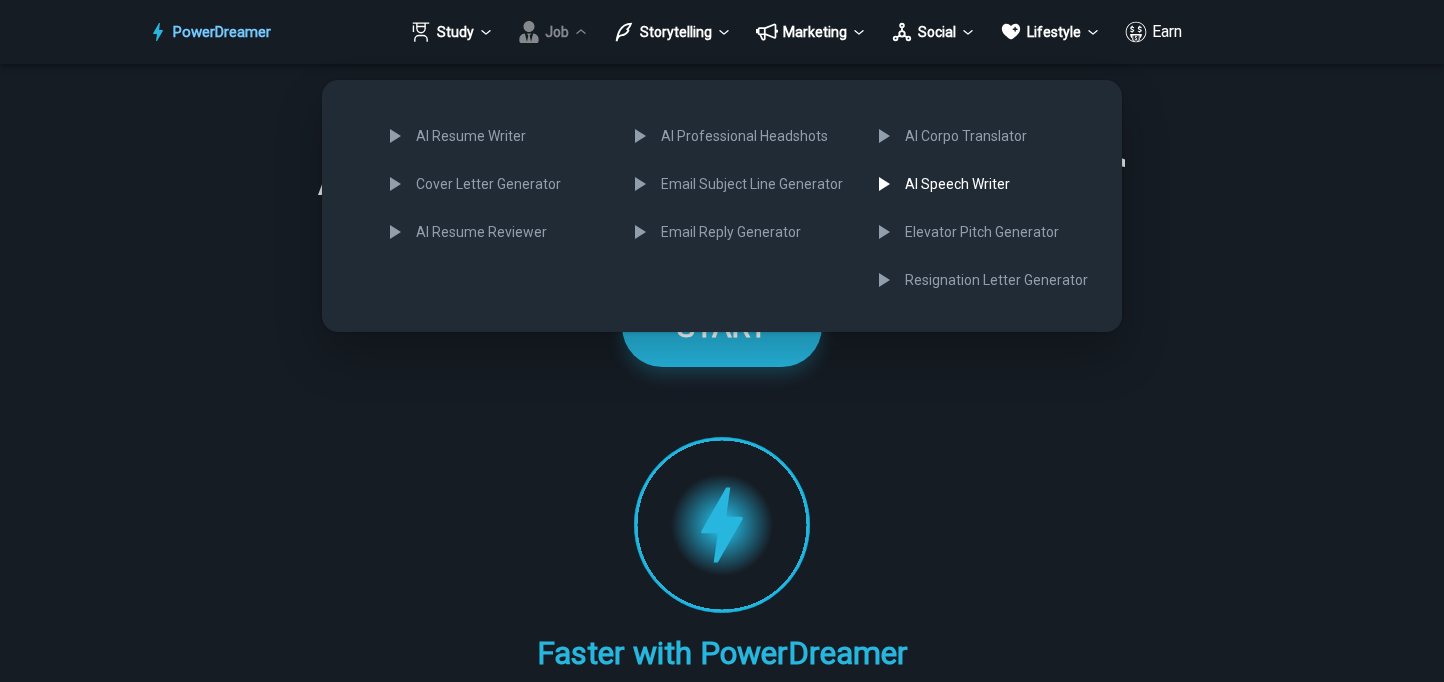 click 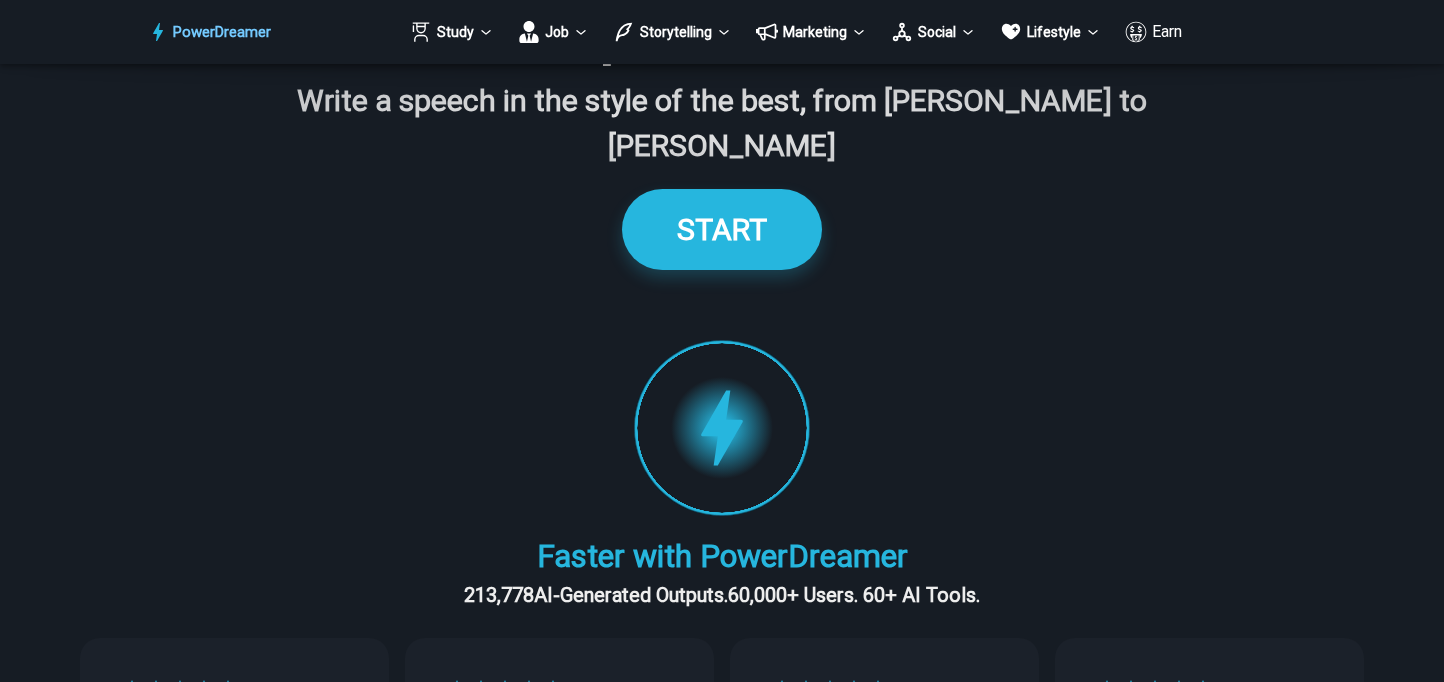 scroll, scrollTop: 0, scrollLeft: 0, axis: both 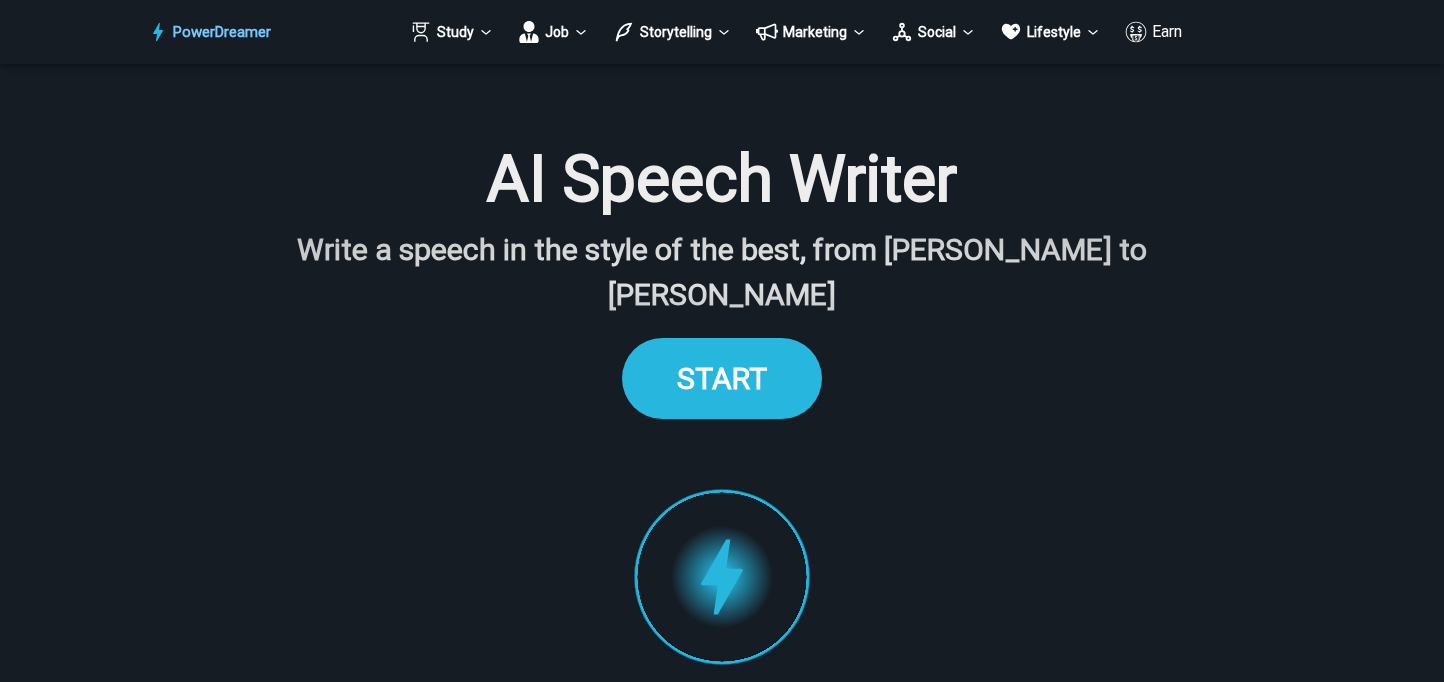 click on "START" at bounding box center (722, 378) 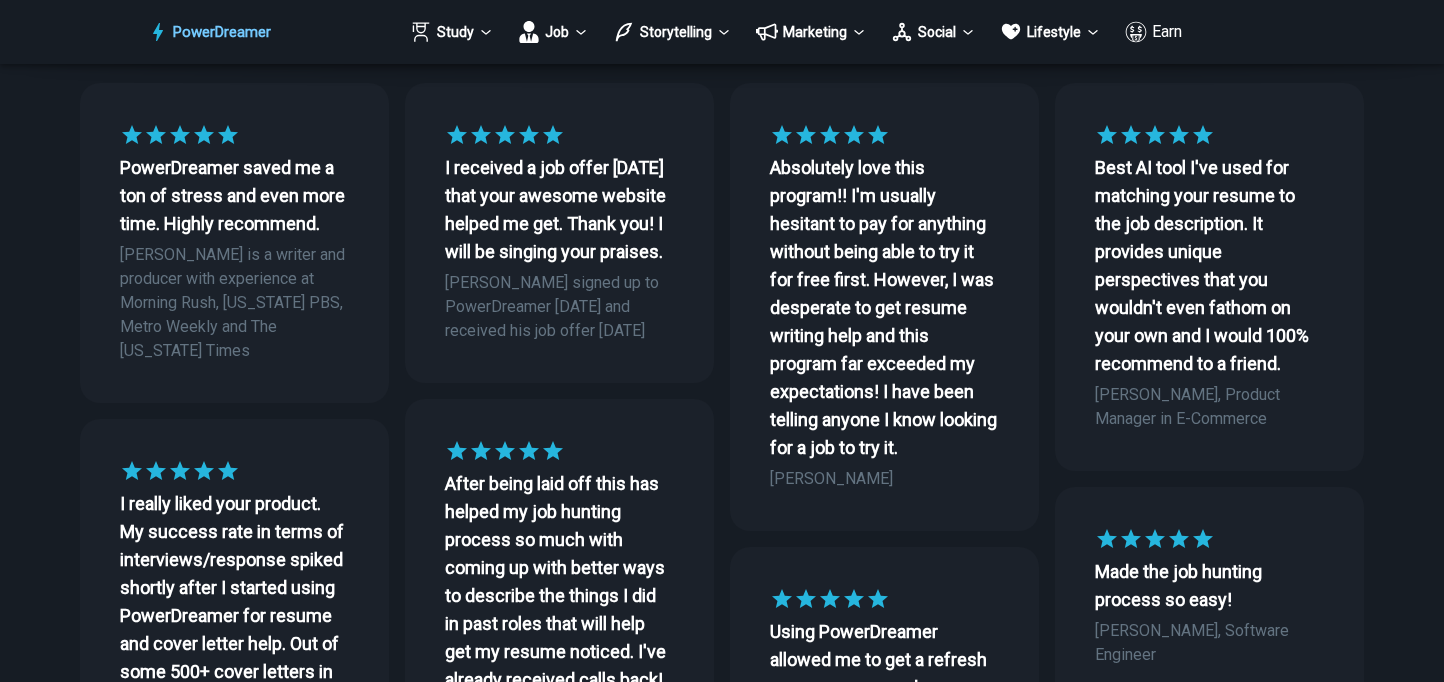scroll, scrollTop: 0, scrollLeft: 0, axis: both 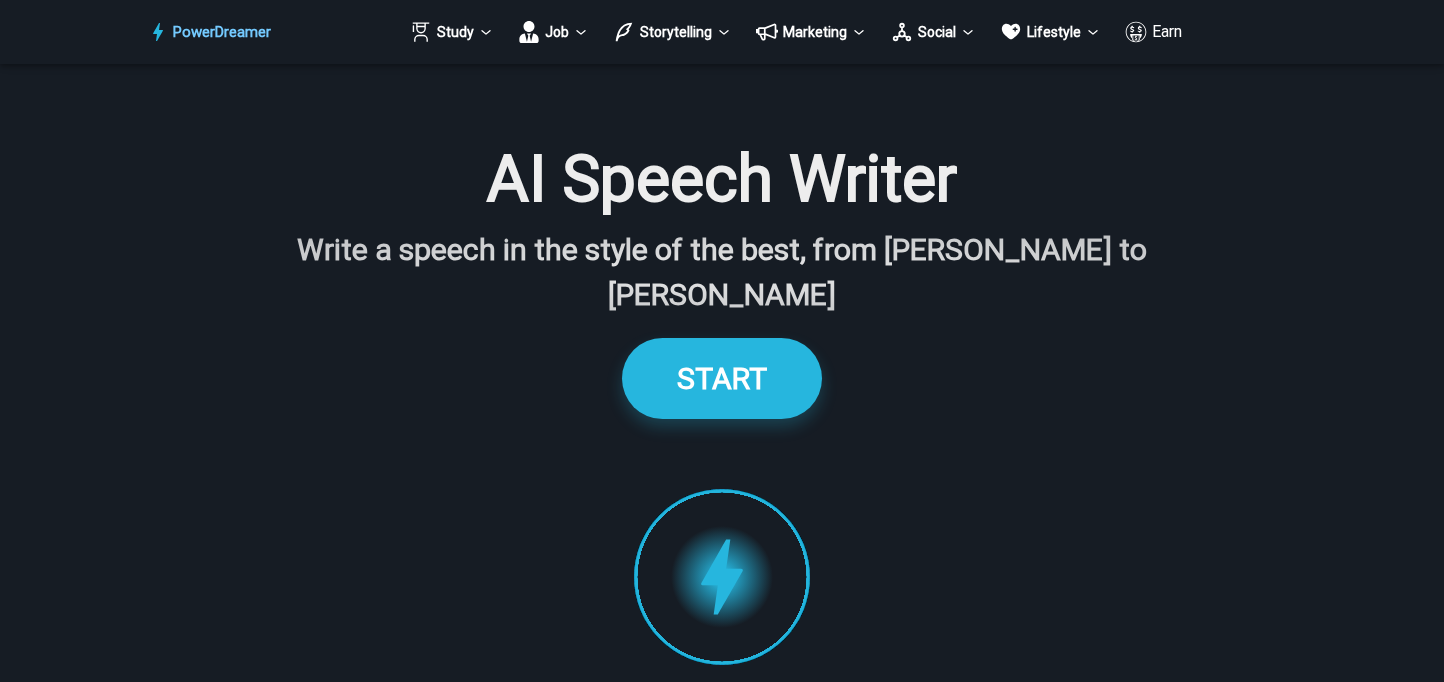 click on "Earn" at bounding box center (1153, 32) 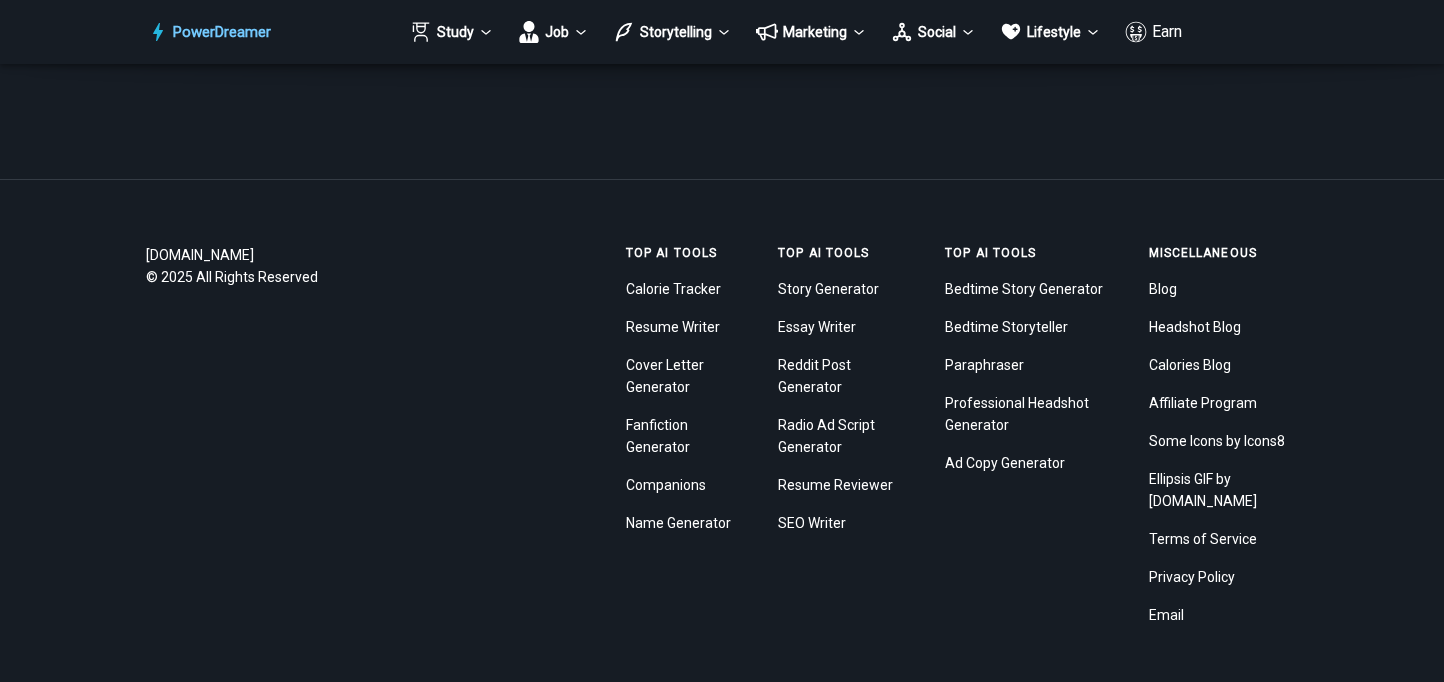 scroll, scrollTop: 3656, scrollLeft: 0, axis: vertical 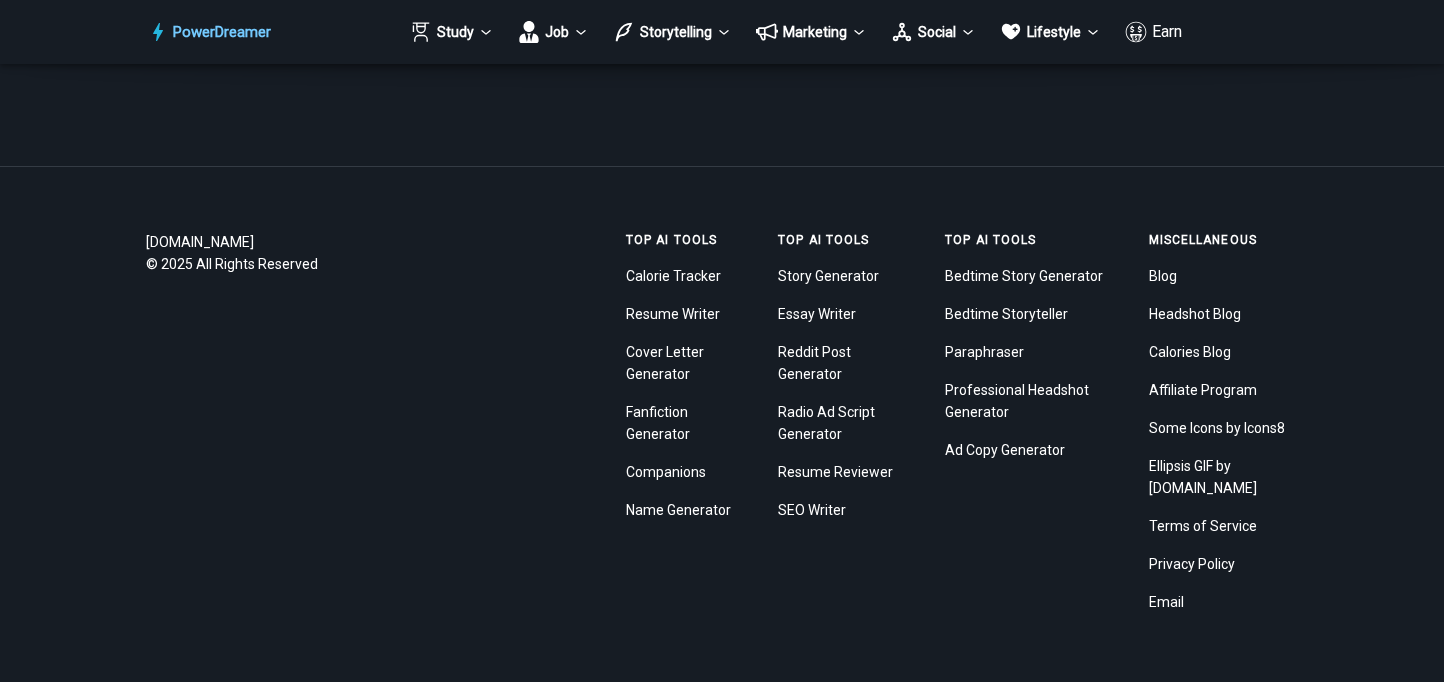click on "SEO Writer" at bounding box center [841, 510] 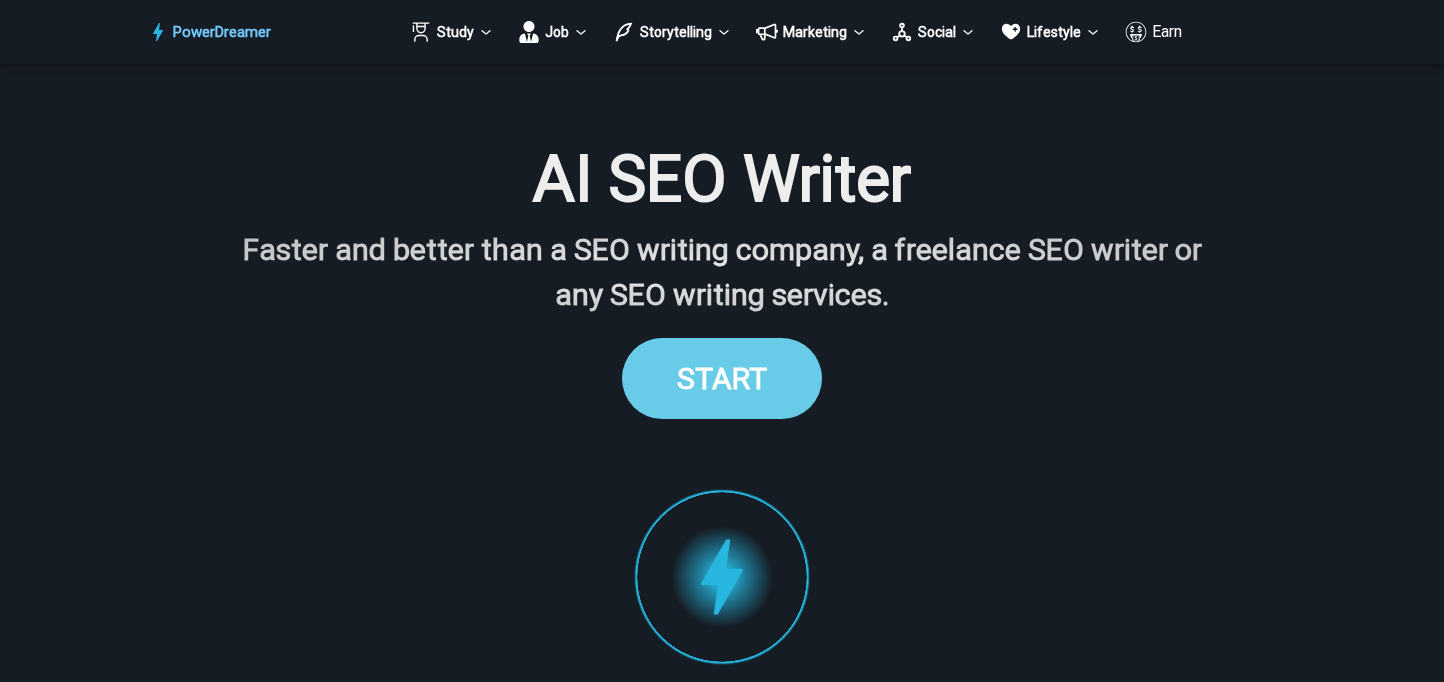 click on "START" at bounding box center [722, 378] 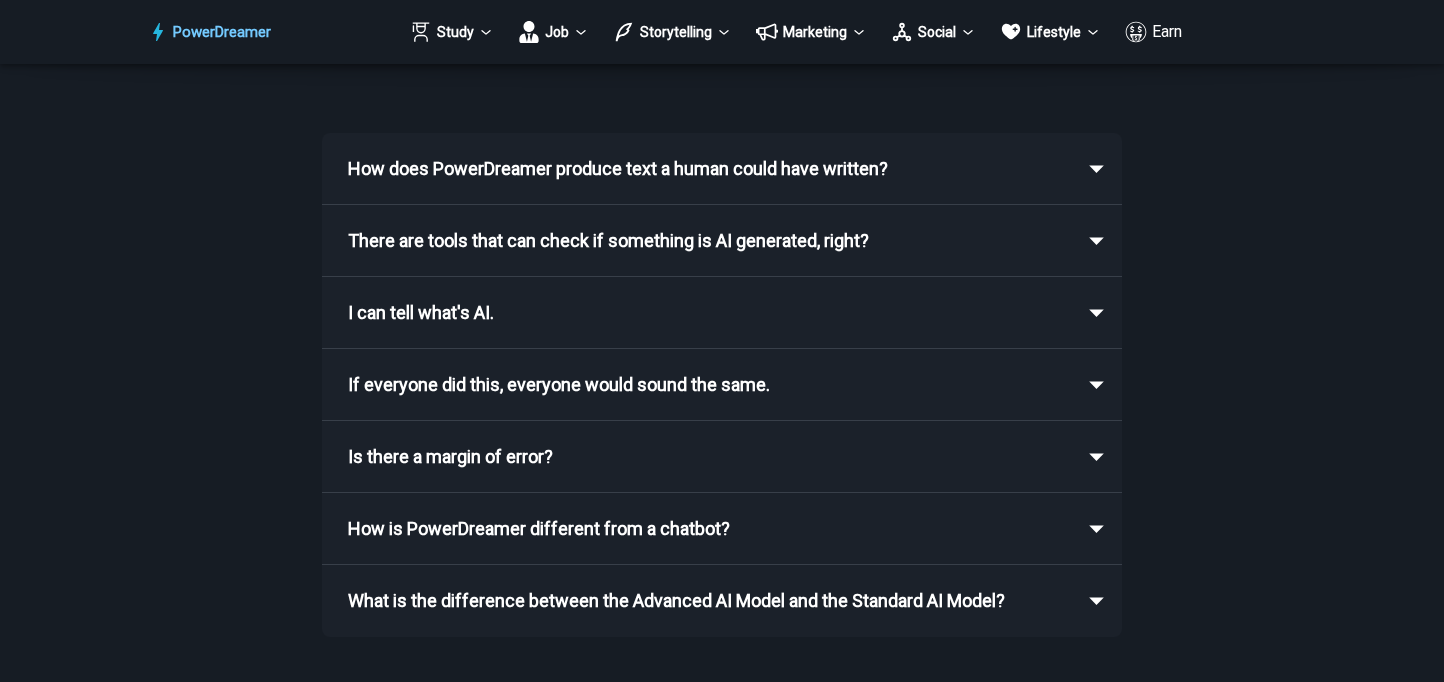 scroll, scrollTop: 3260, scrollLeft: 0, axis: vertical 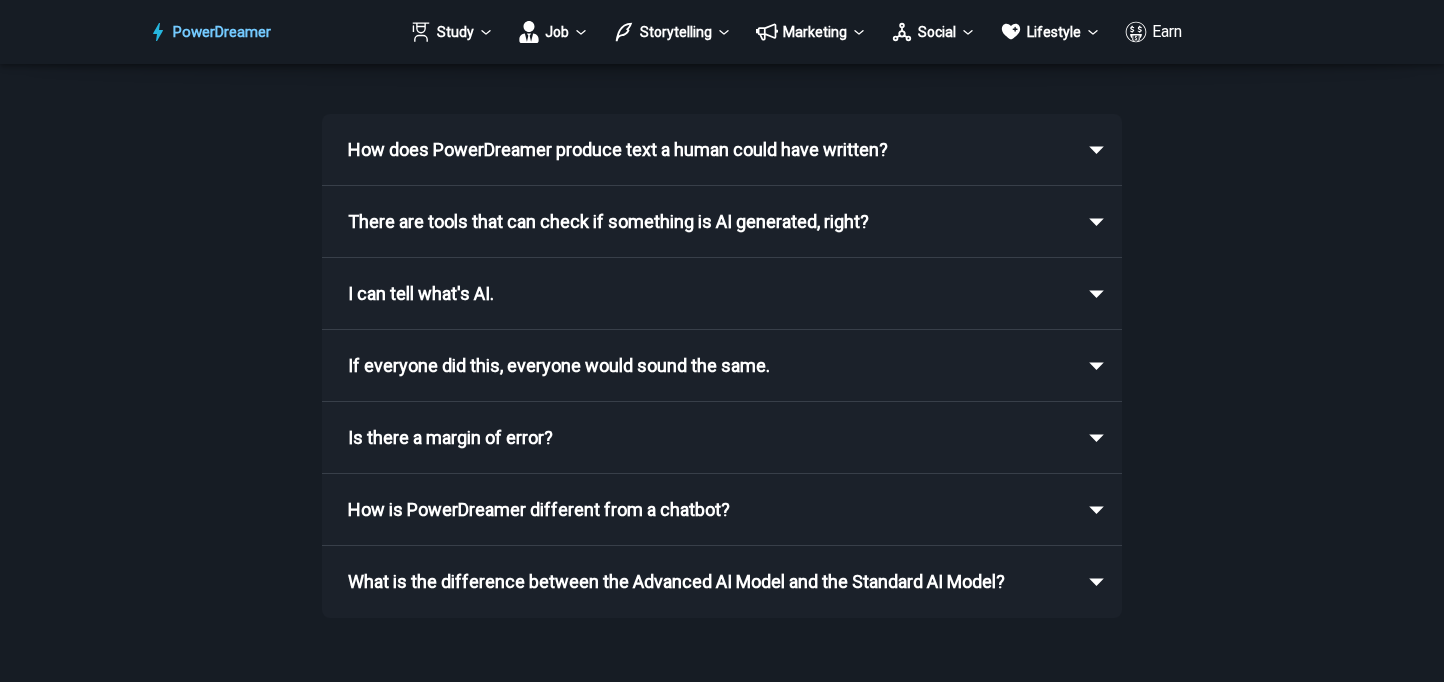 click on "I can tell what's AI." at bounding box center [708, 294] 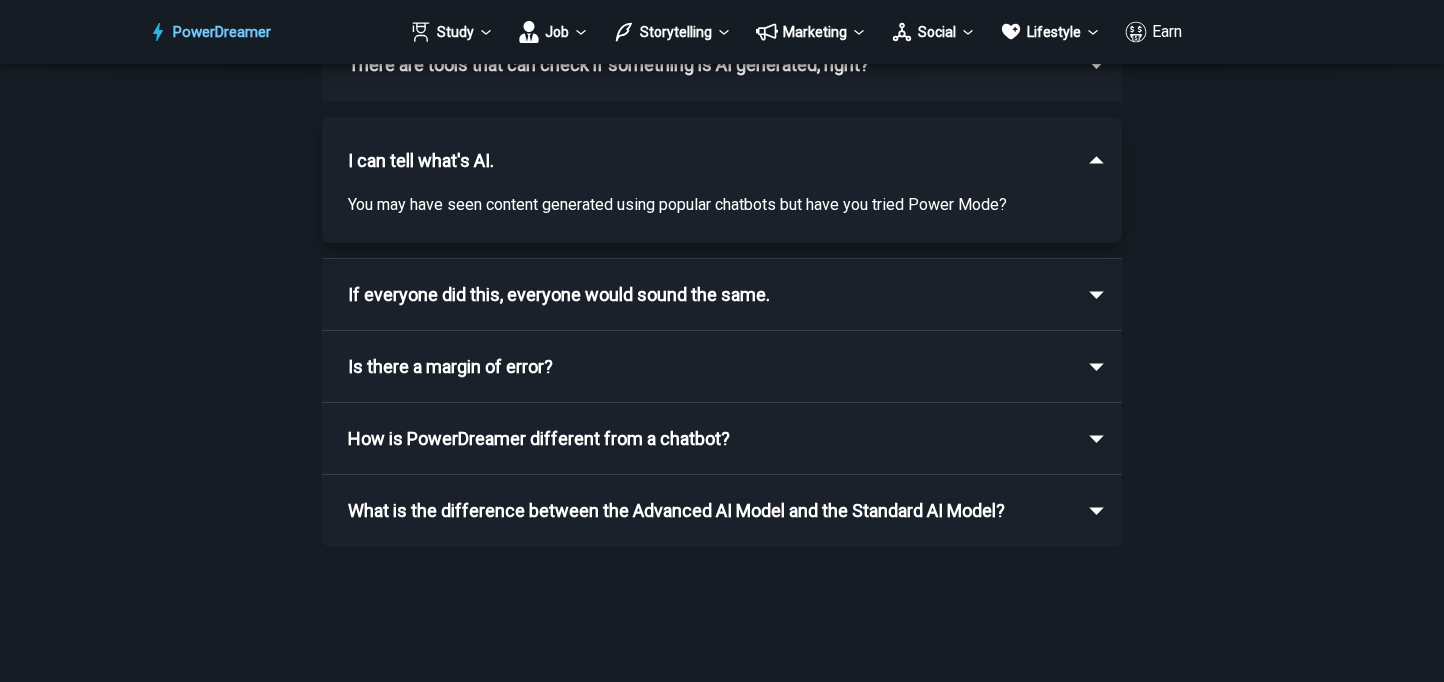 scroll, scrollTop: 3419, scrollLeft: 0, axis: vertical 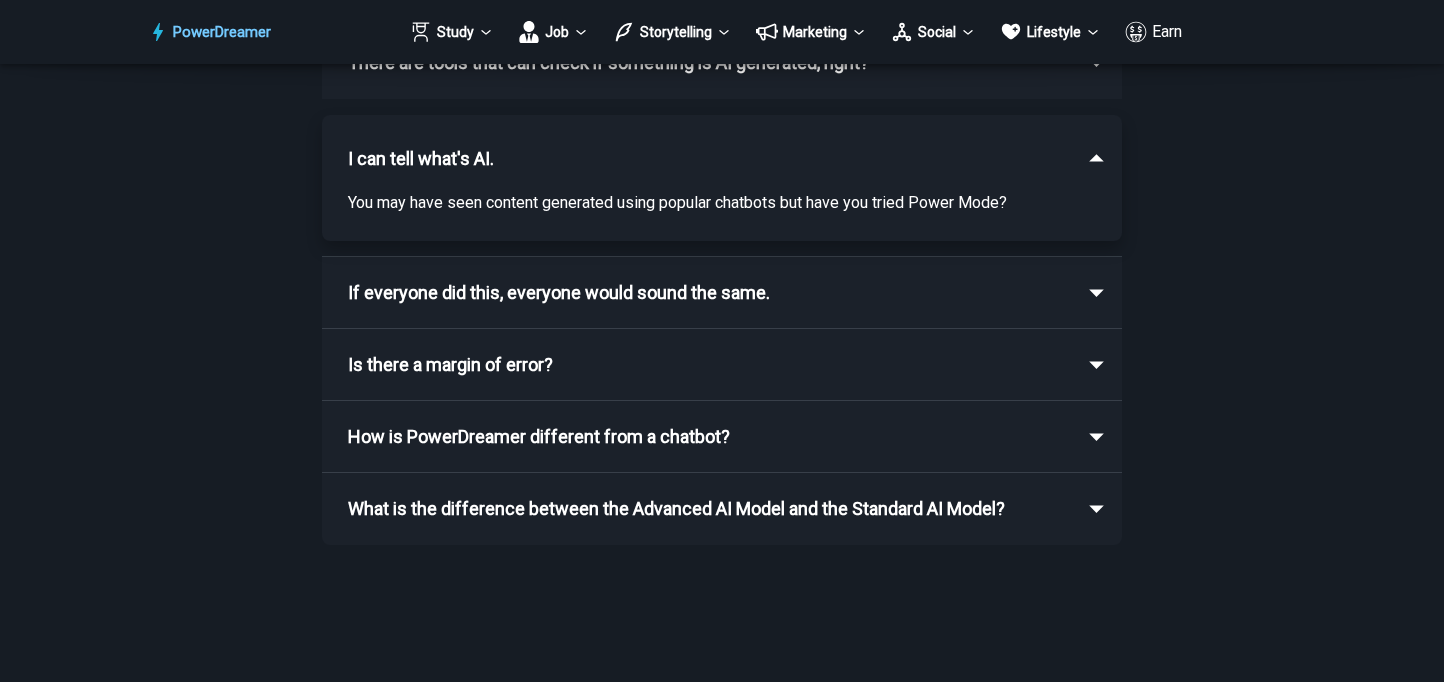 click on "Is there a margin of error?" at bounding box center [450, 365] 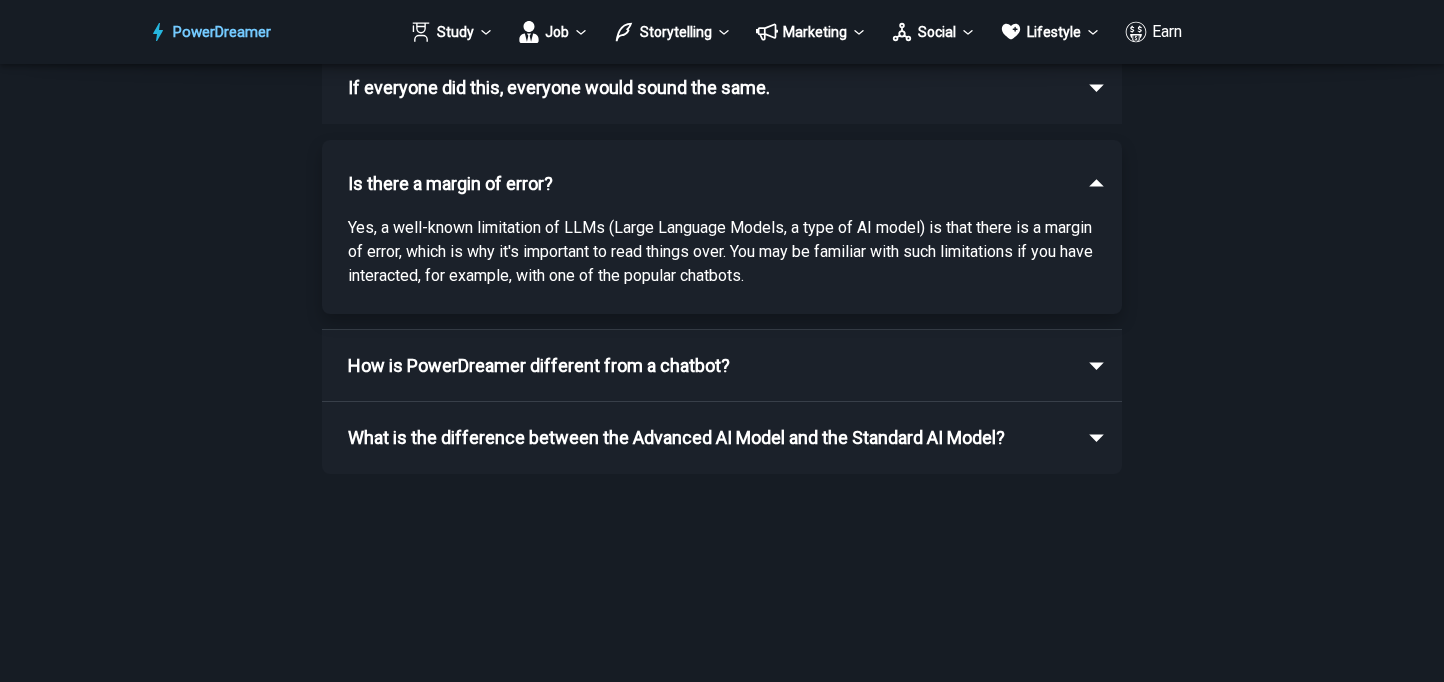 scroll, scrollTop: 3627, scrollLeft: 0, axis: vertical 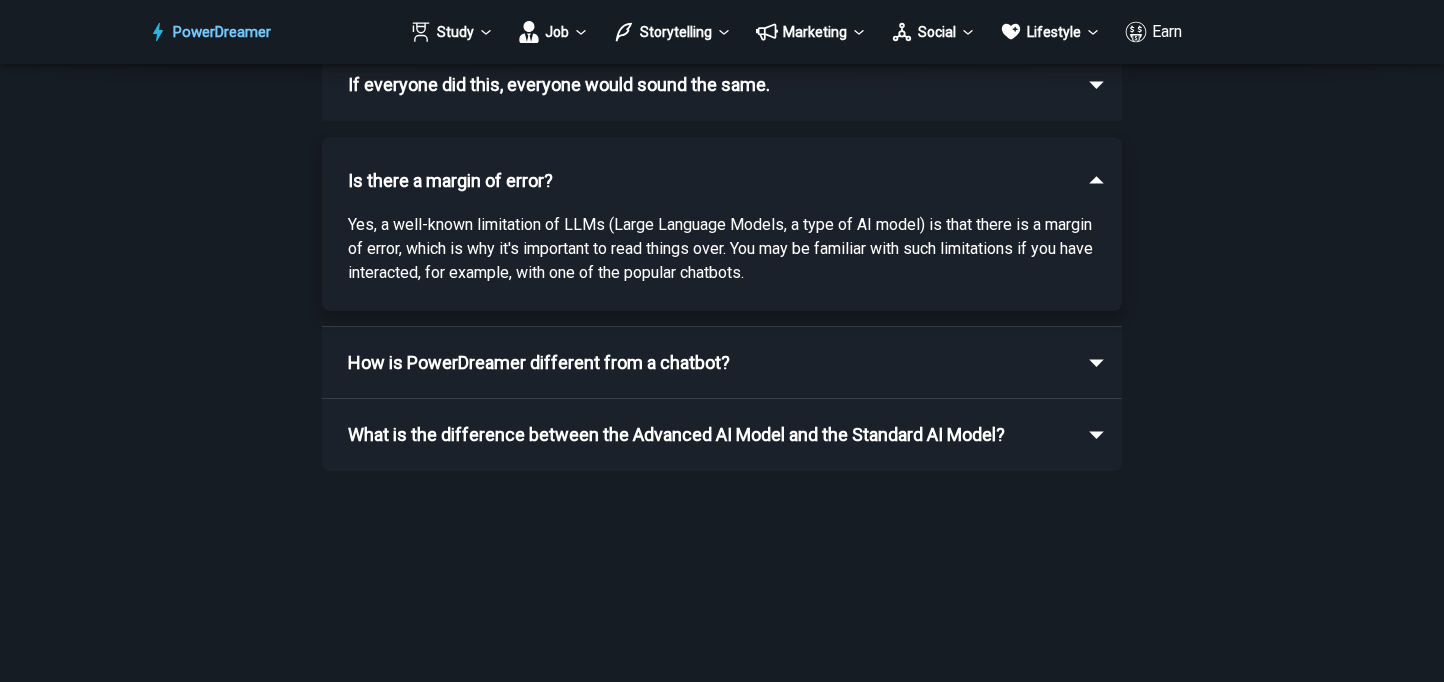 click on "How is PowerDreamer different from a chatbot?" at bounding box center [539, 363] 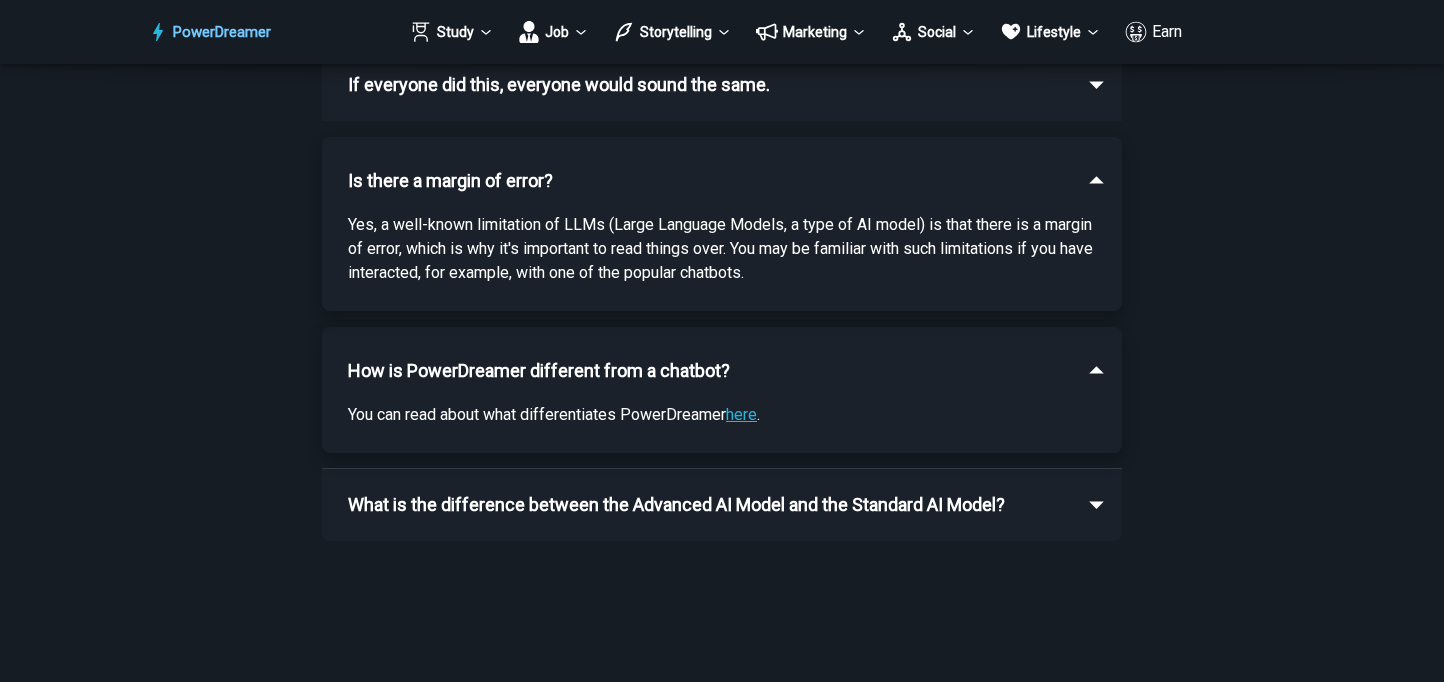 click on "here" at bounding box center (741, 414) 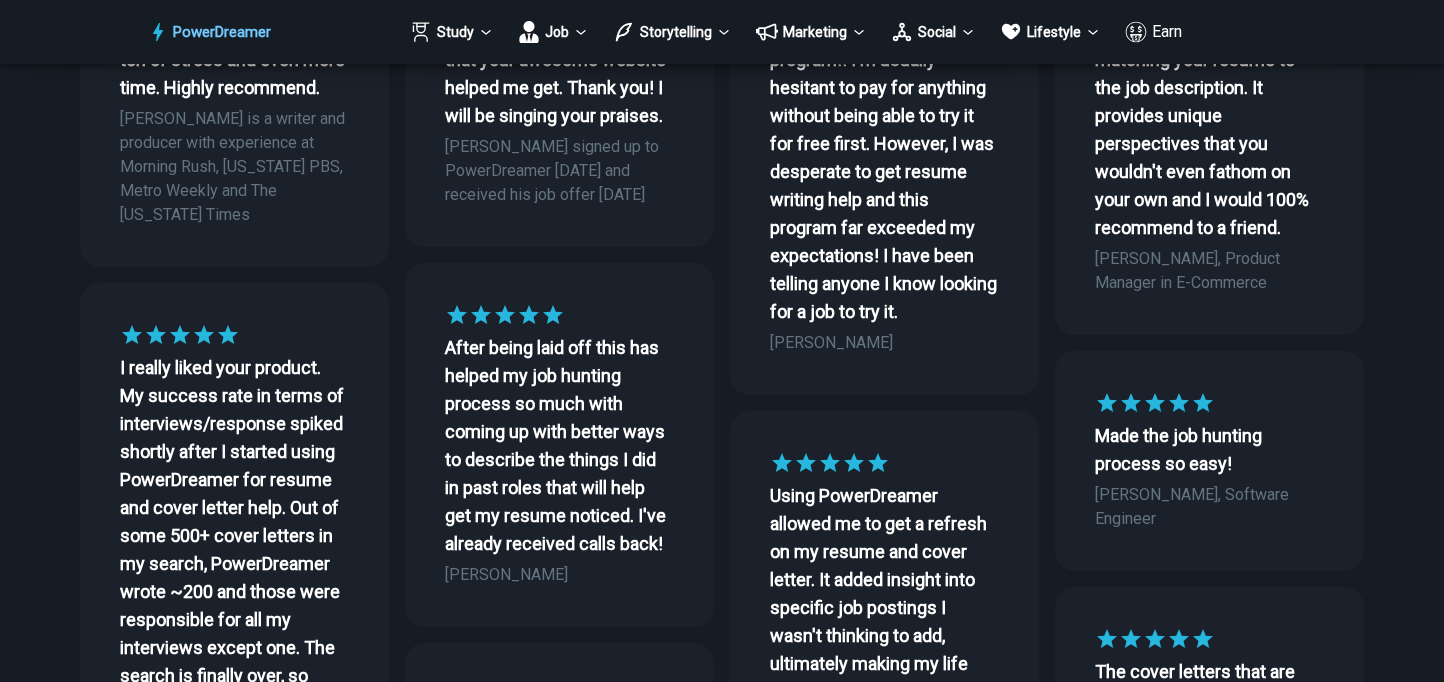 scroll, scrollTop: 0, scrollLeft: 0, axis: both 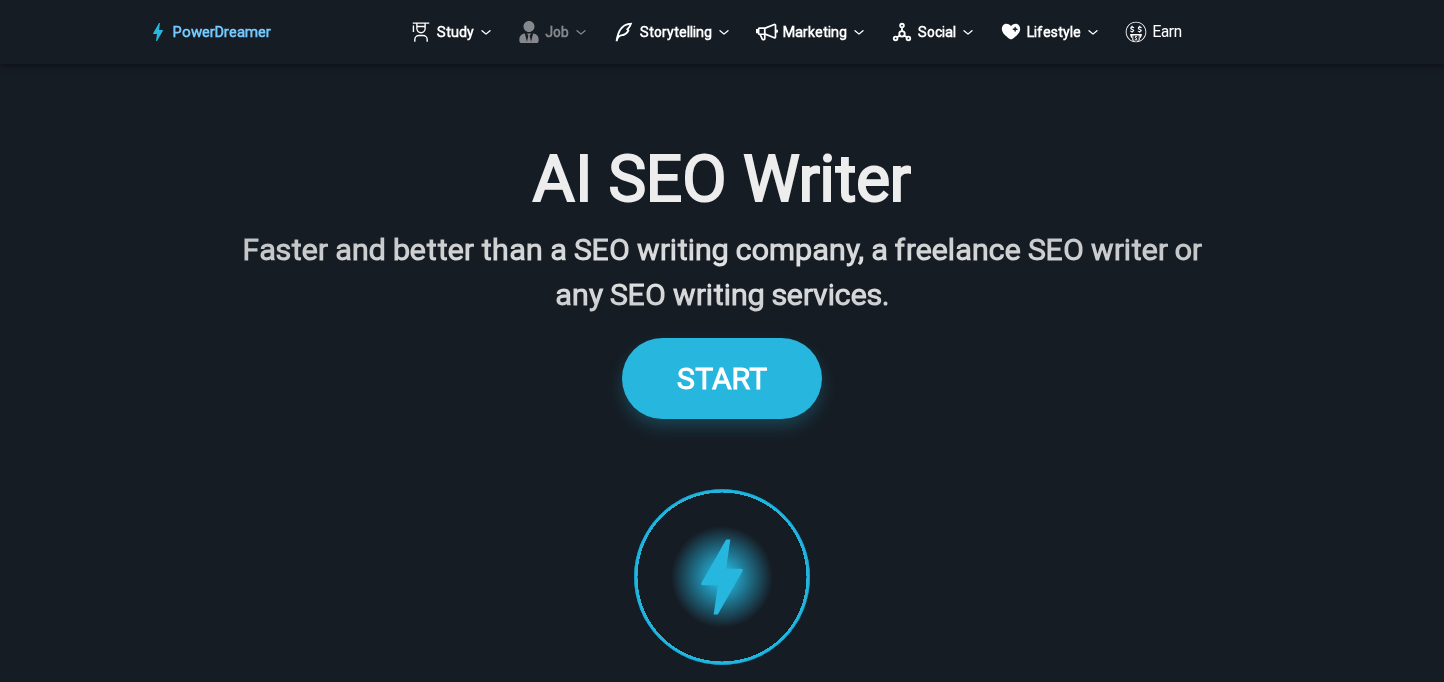 click 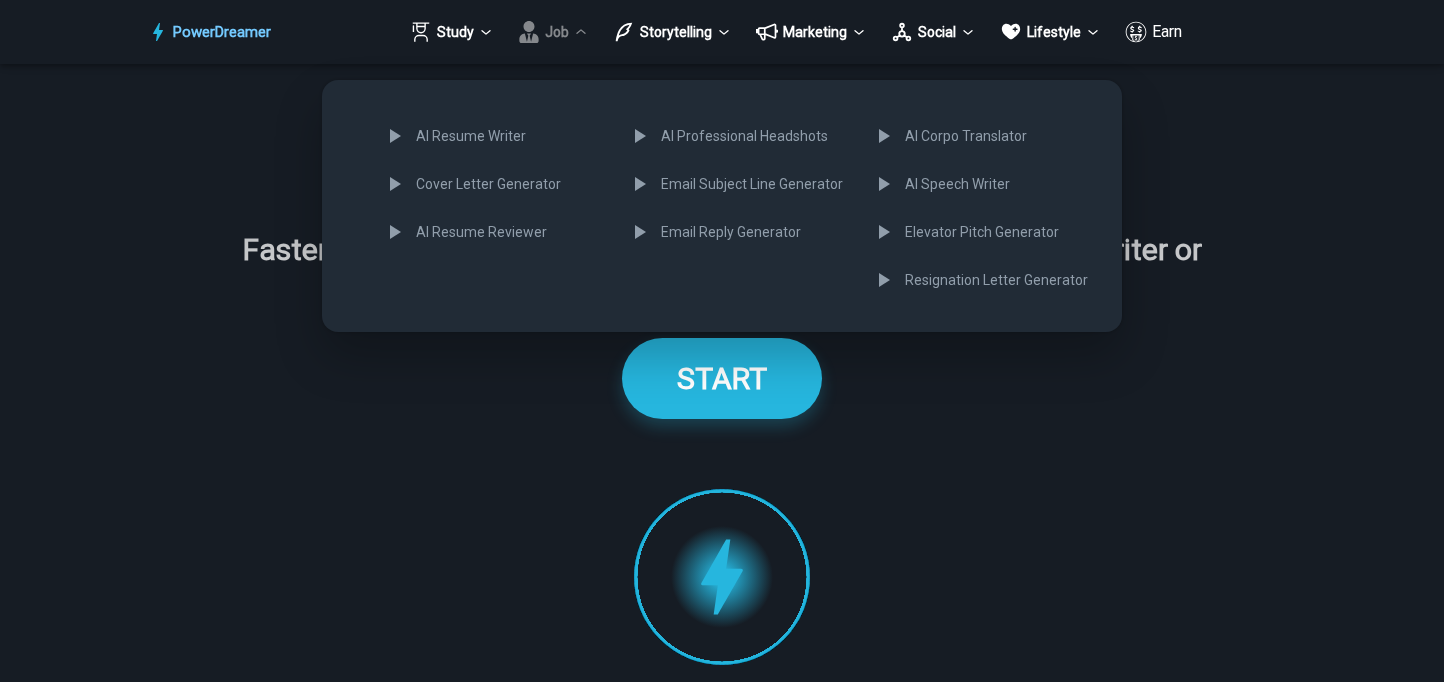 click at bounding box center (722, 341) 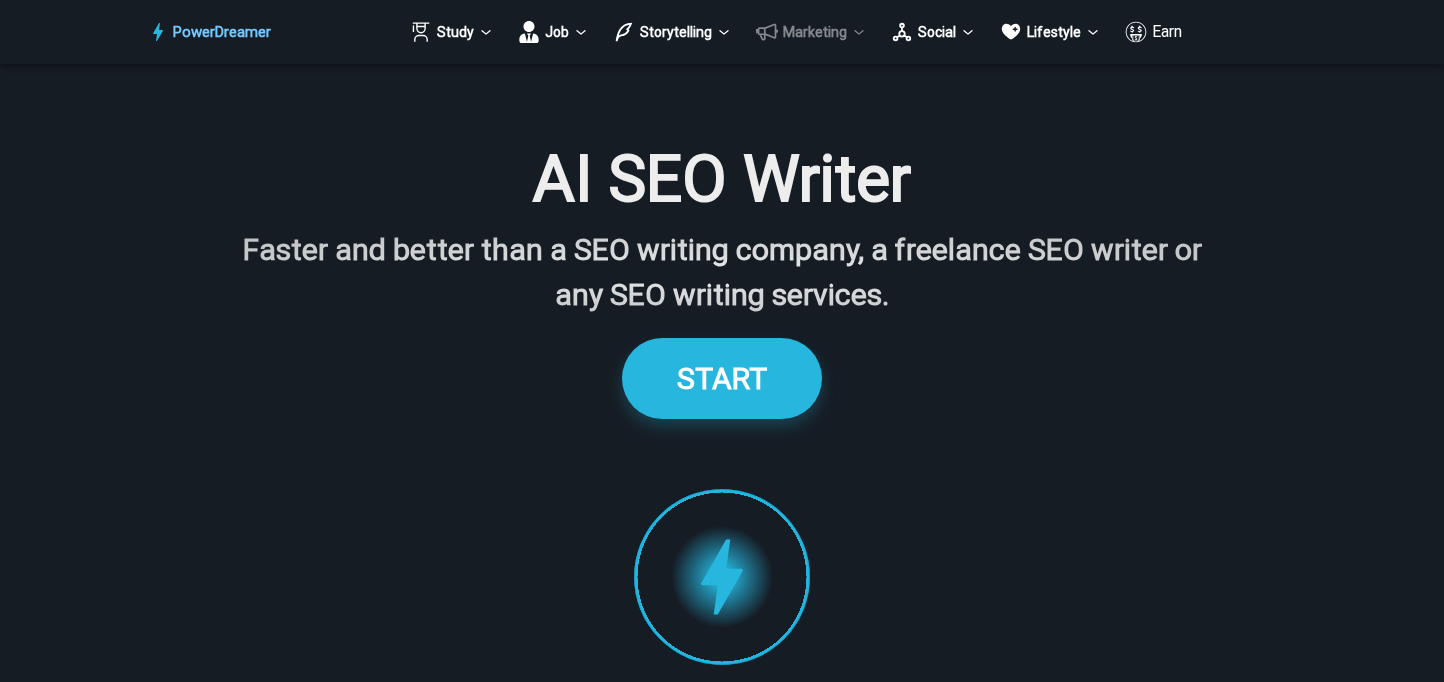 click 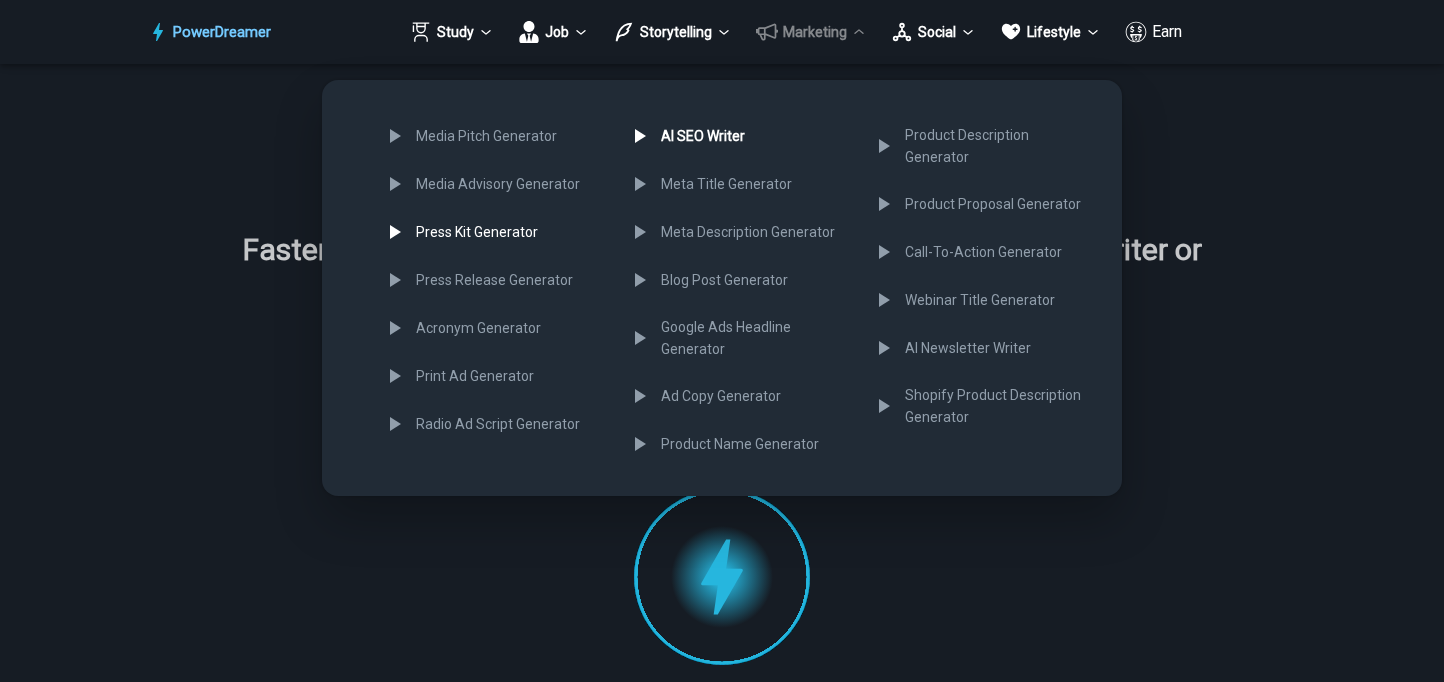 click on "Press Kit Generator" at bounding box center (492, 232) 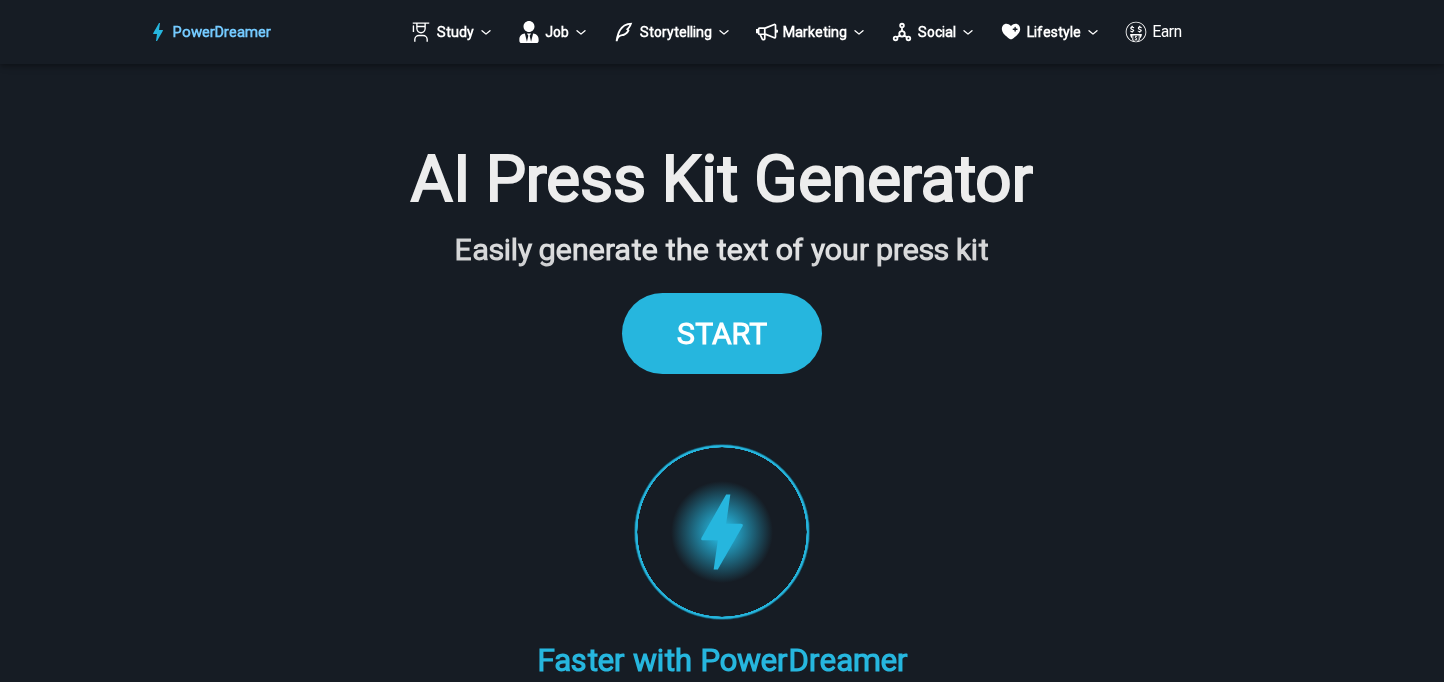 click on "START" at bounding box center [722, 333] 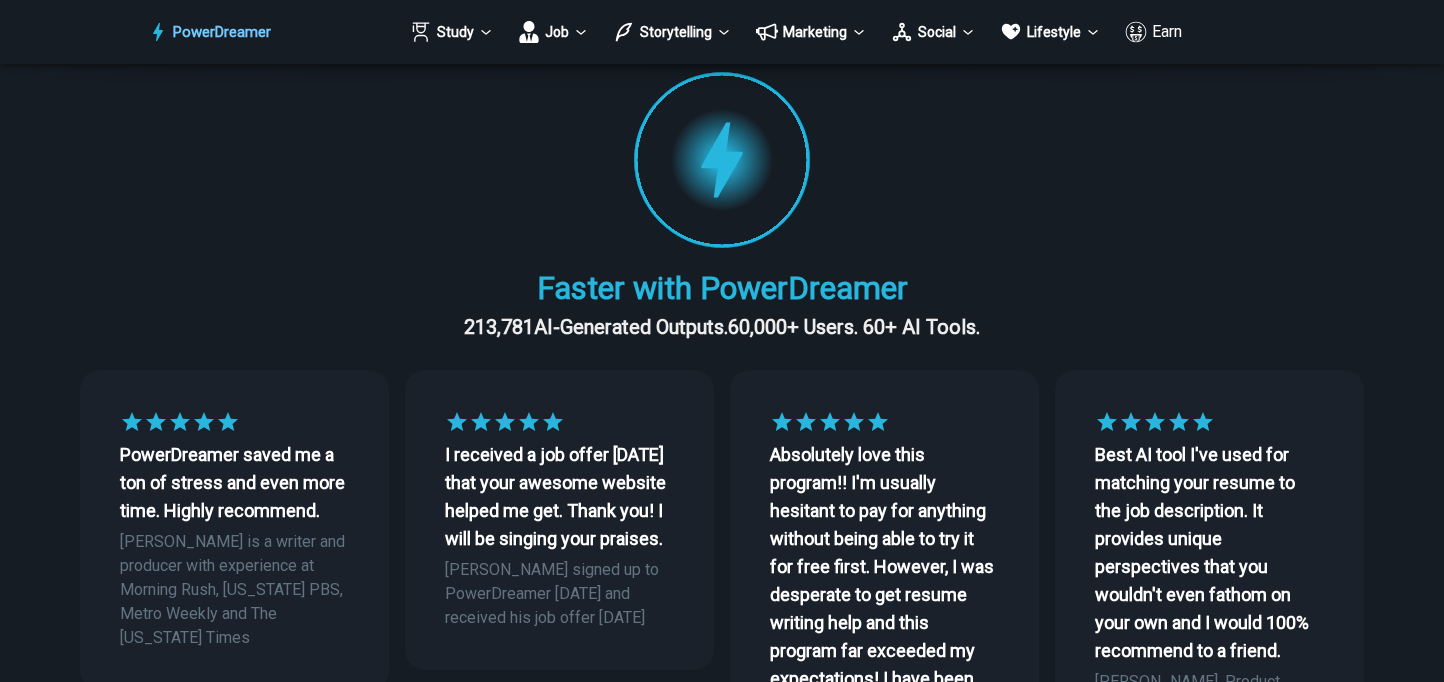 scroll, scrollTop: 250, scrollLeft: 0, axis: vertical 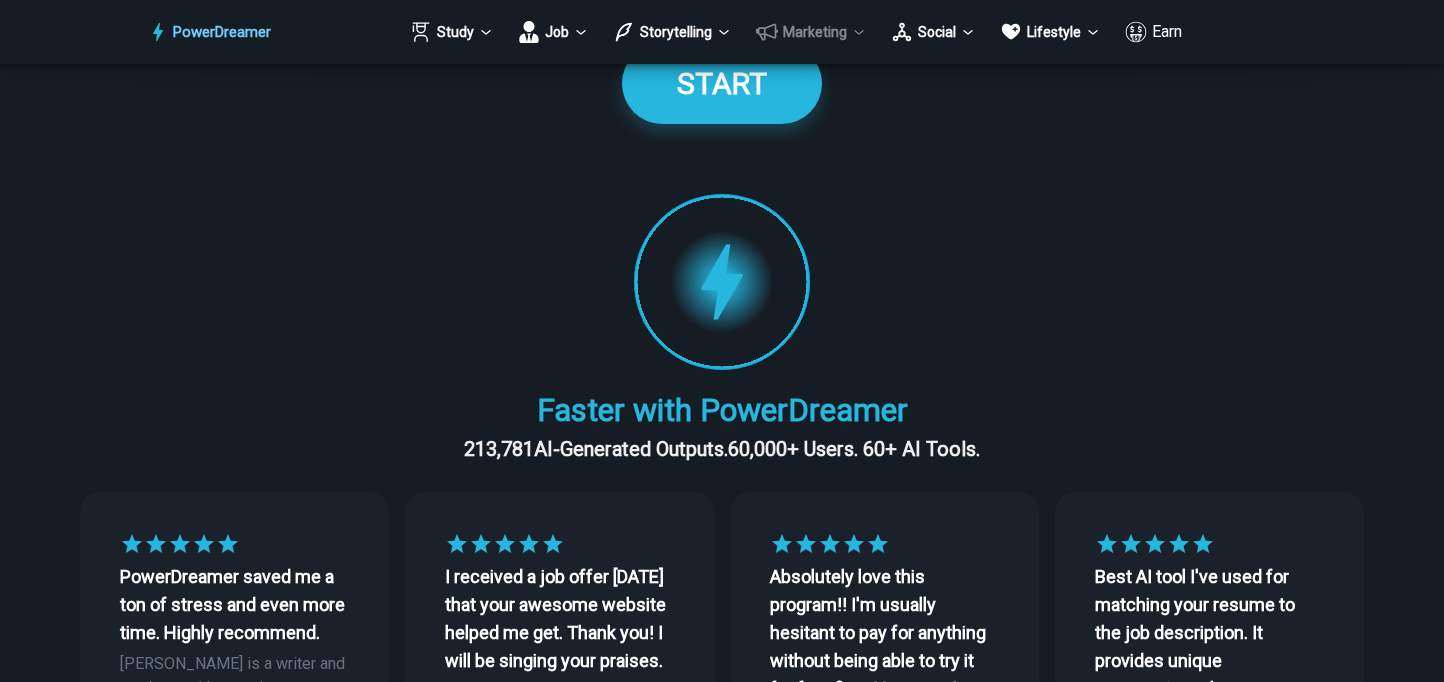 click on "Marketing" at bounding box center [811, 32] 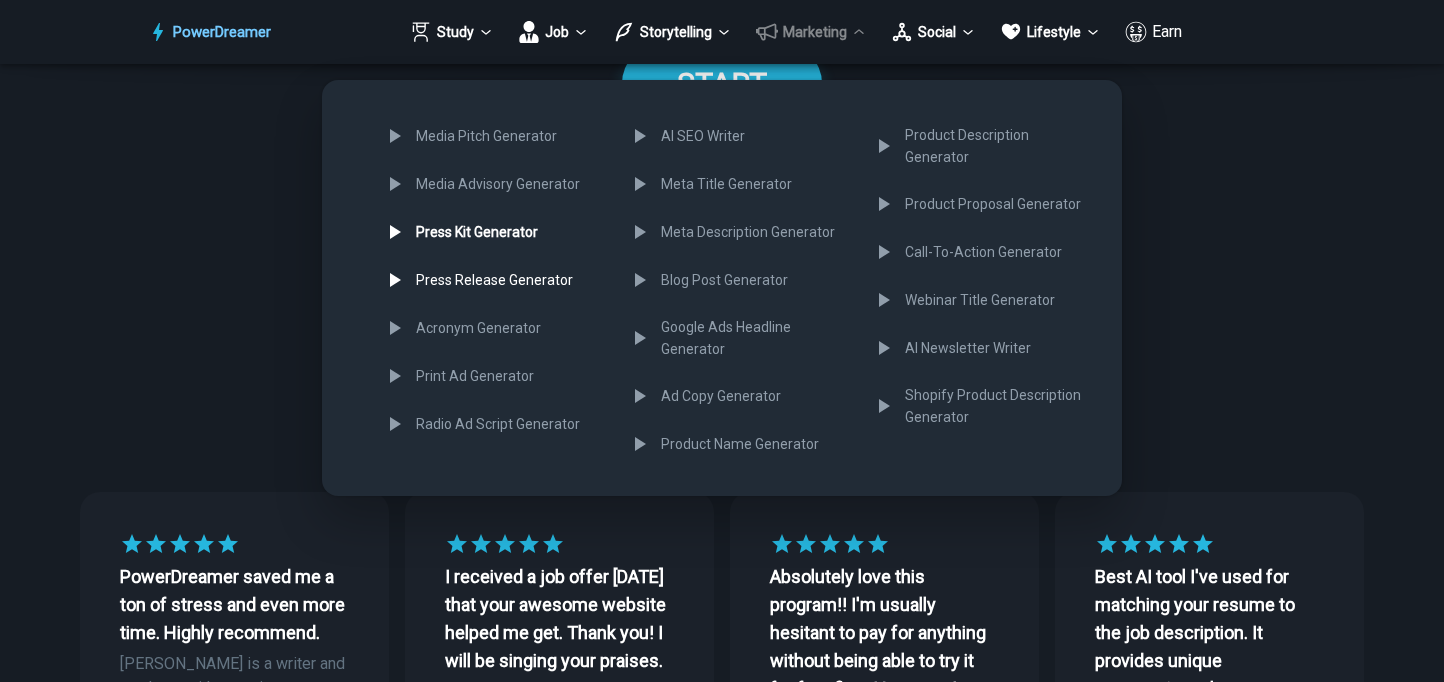 click on "Press Release Generator" at bounding box center [492, 280] 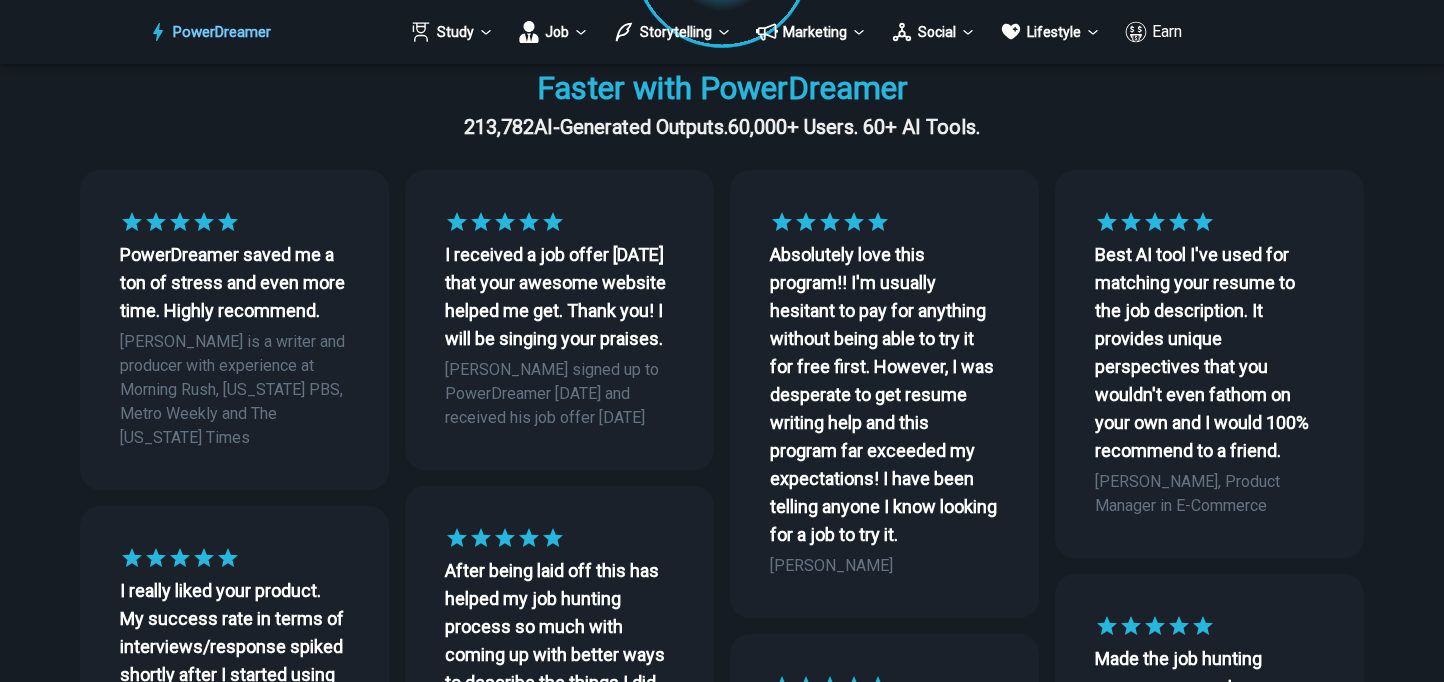 scroll, scrollTop: 0, scrollLeft: 0, axis: both 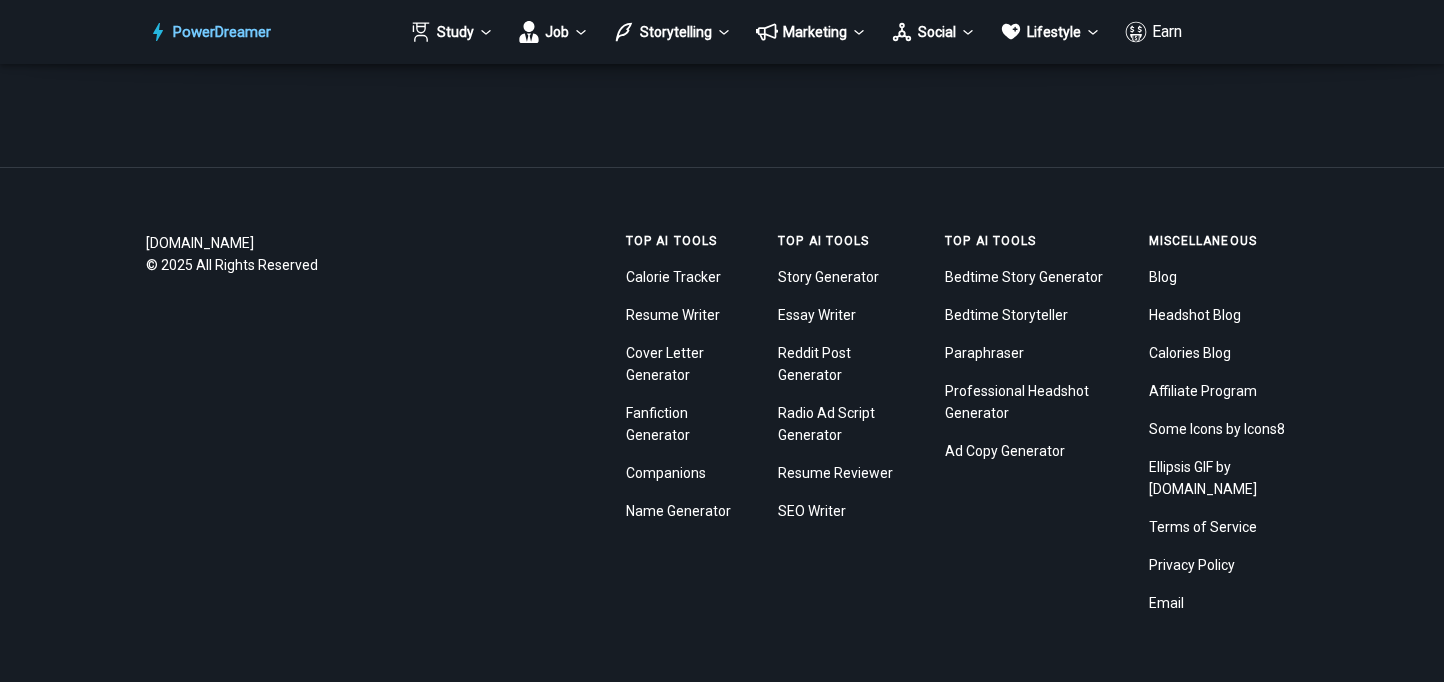 click on "Resume Reviewer" at bounding box center (841, 473) 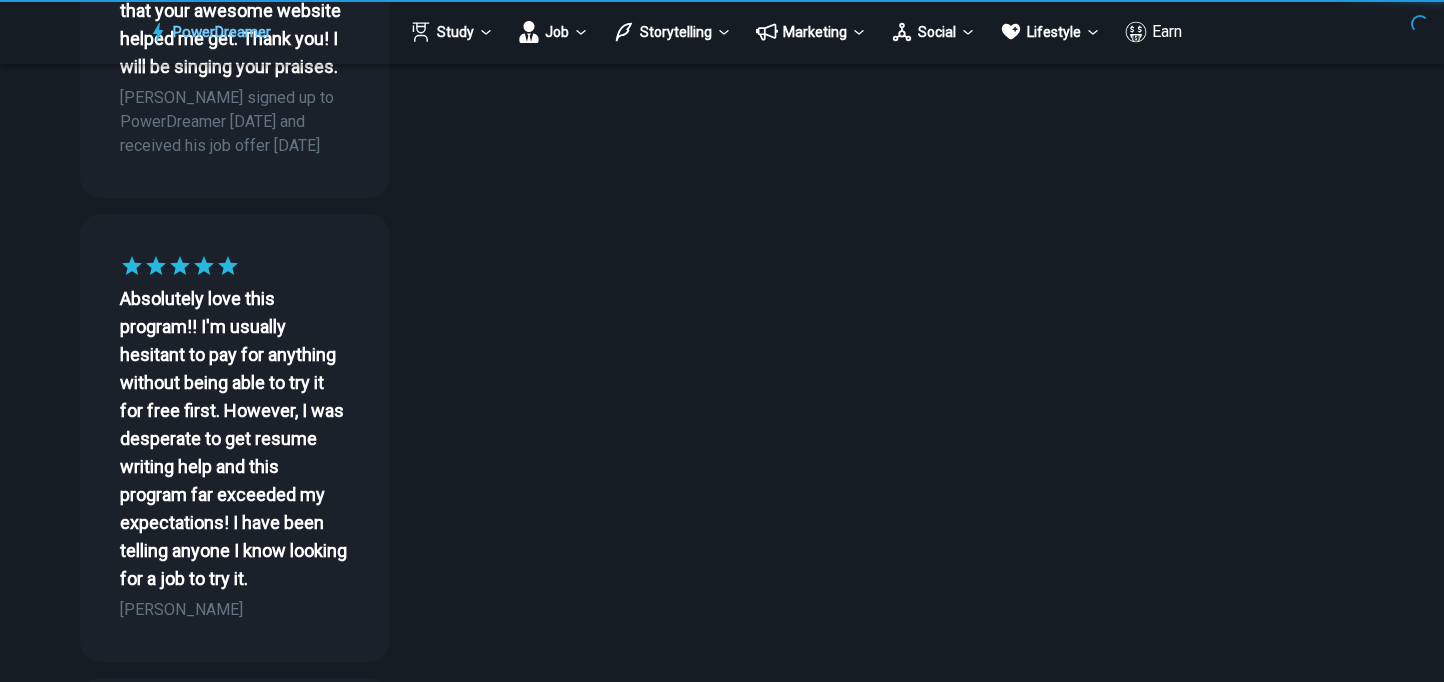 scroll, scrollTop: 0, scrollLeft: 0, axis: both 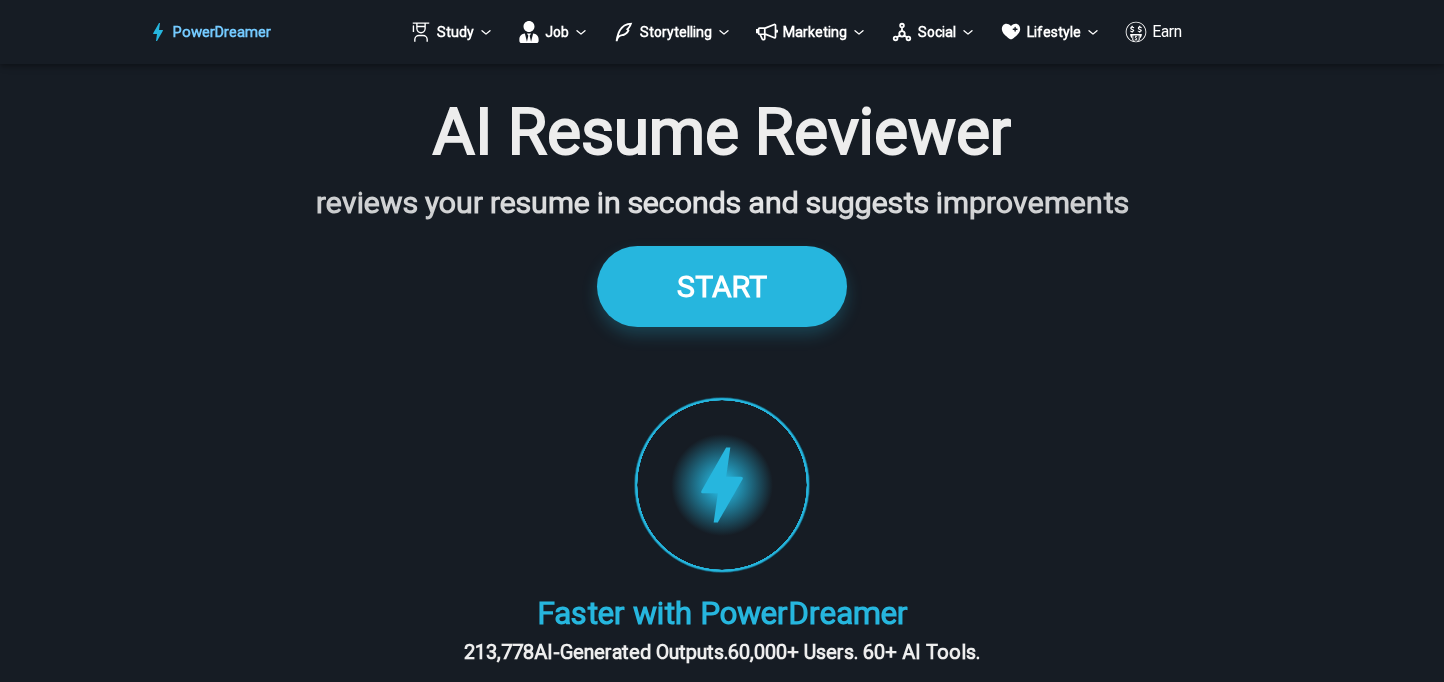 drag, startPoint x: 712, startPoint y: 313, endPoint x: 702, endPoint y: 302, distance: 14.866069 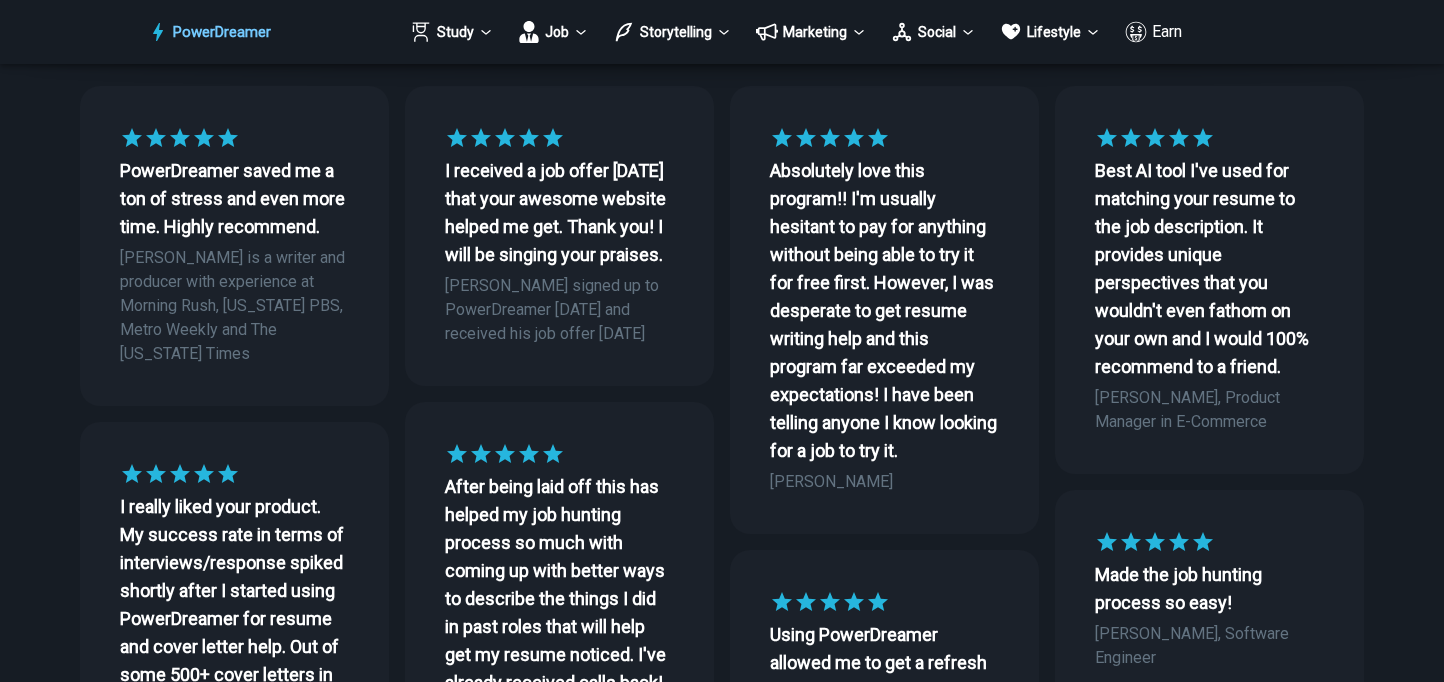 scroll, scrollTop: 0, scrollLeft: 0, axis: both 